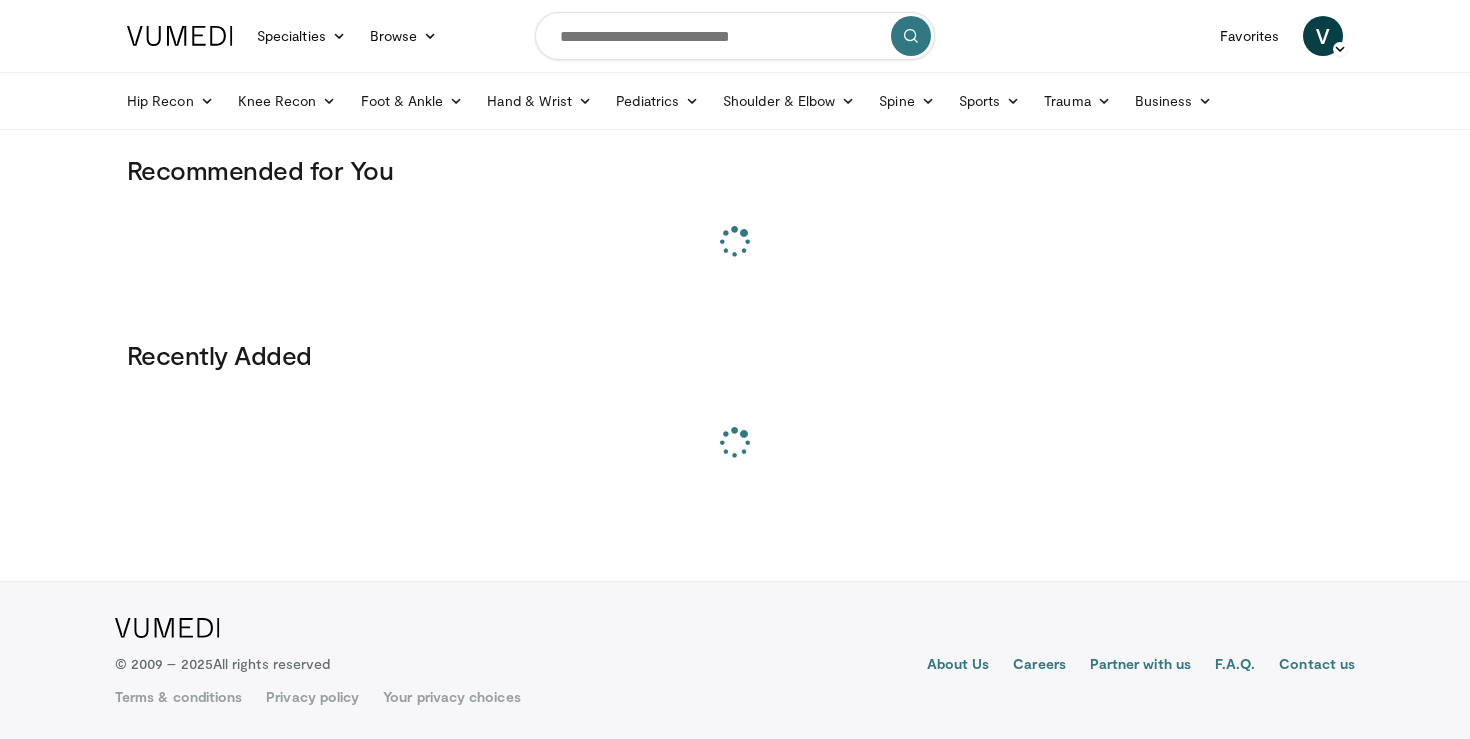 scroll, scrollTop: 0, scrollLeft: 0, axis: both 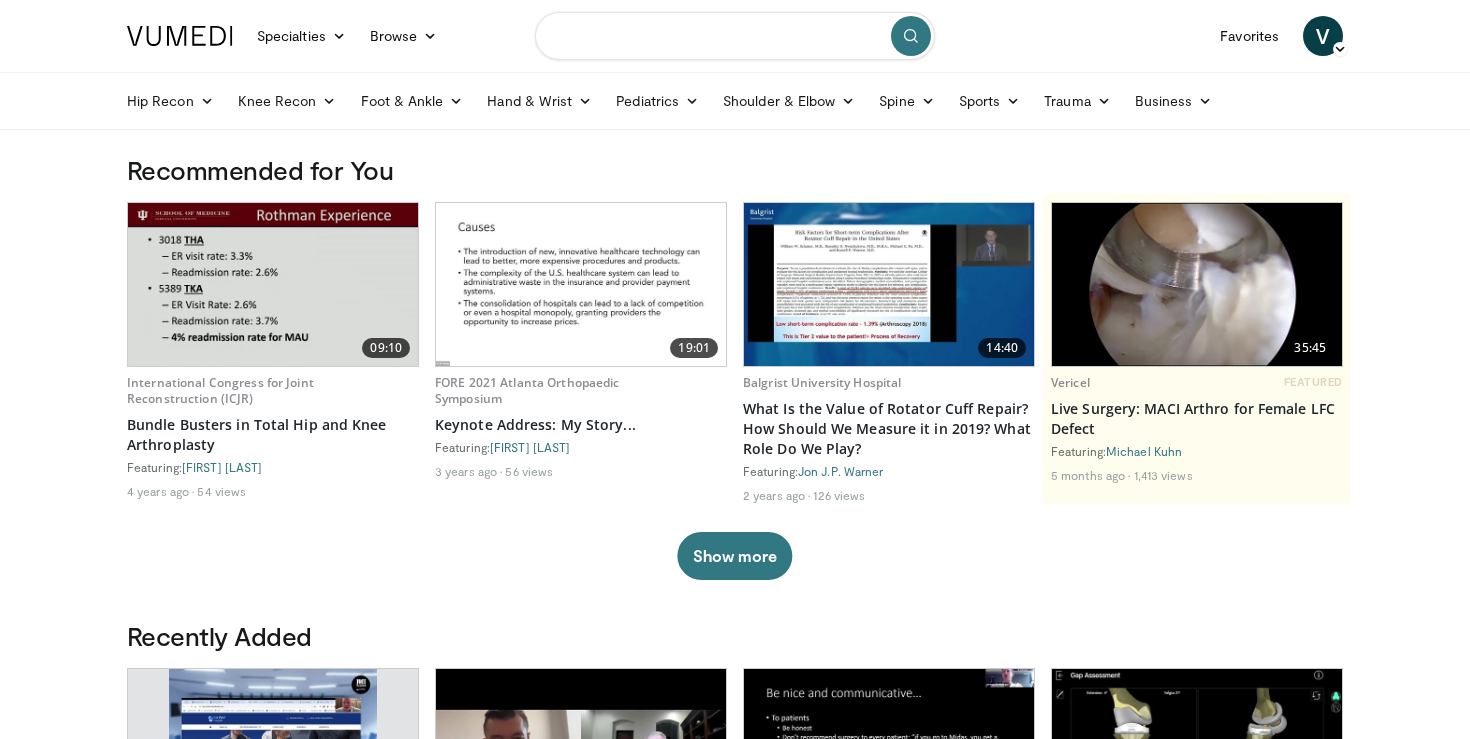 click at bounding box center [735, 36] 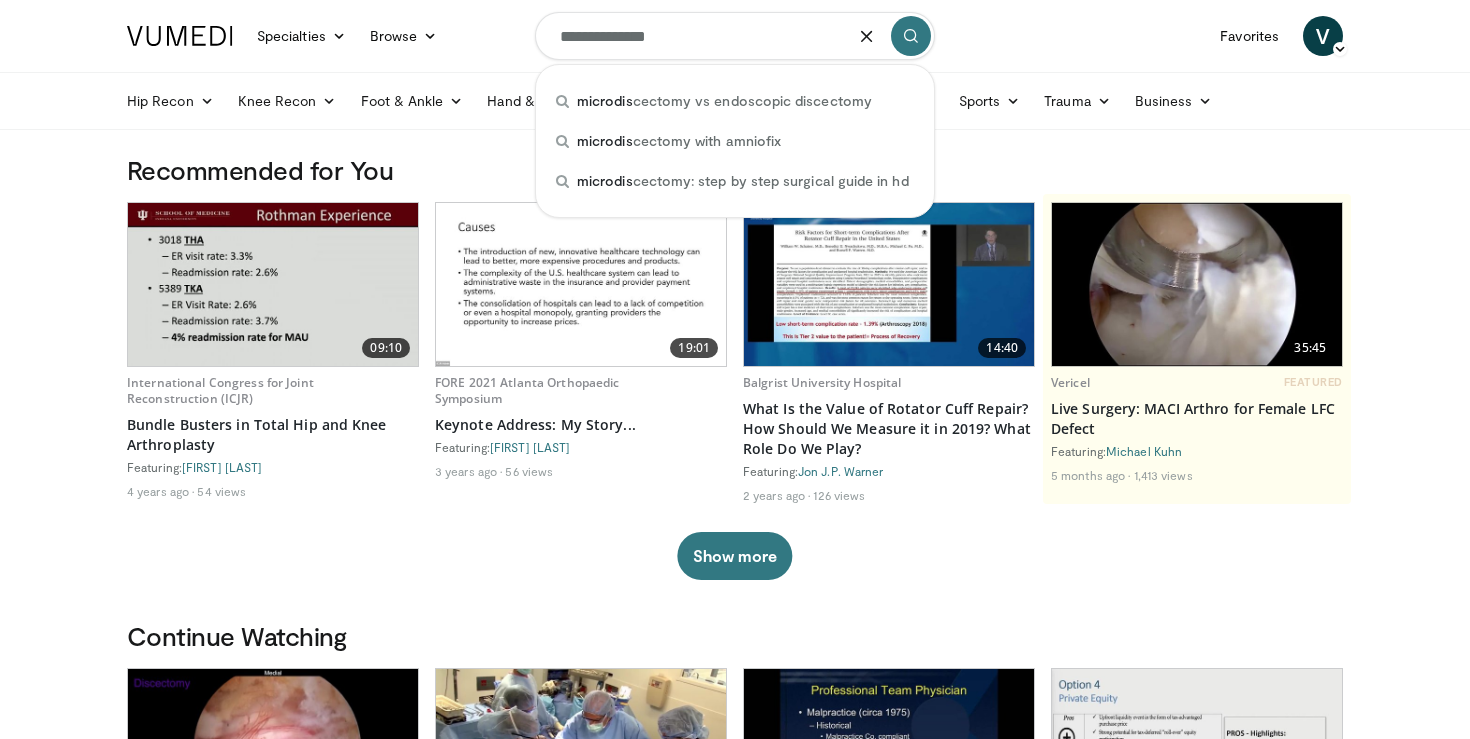 type on "**********" 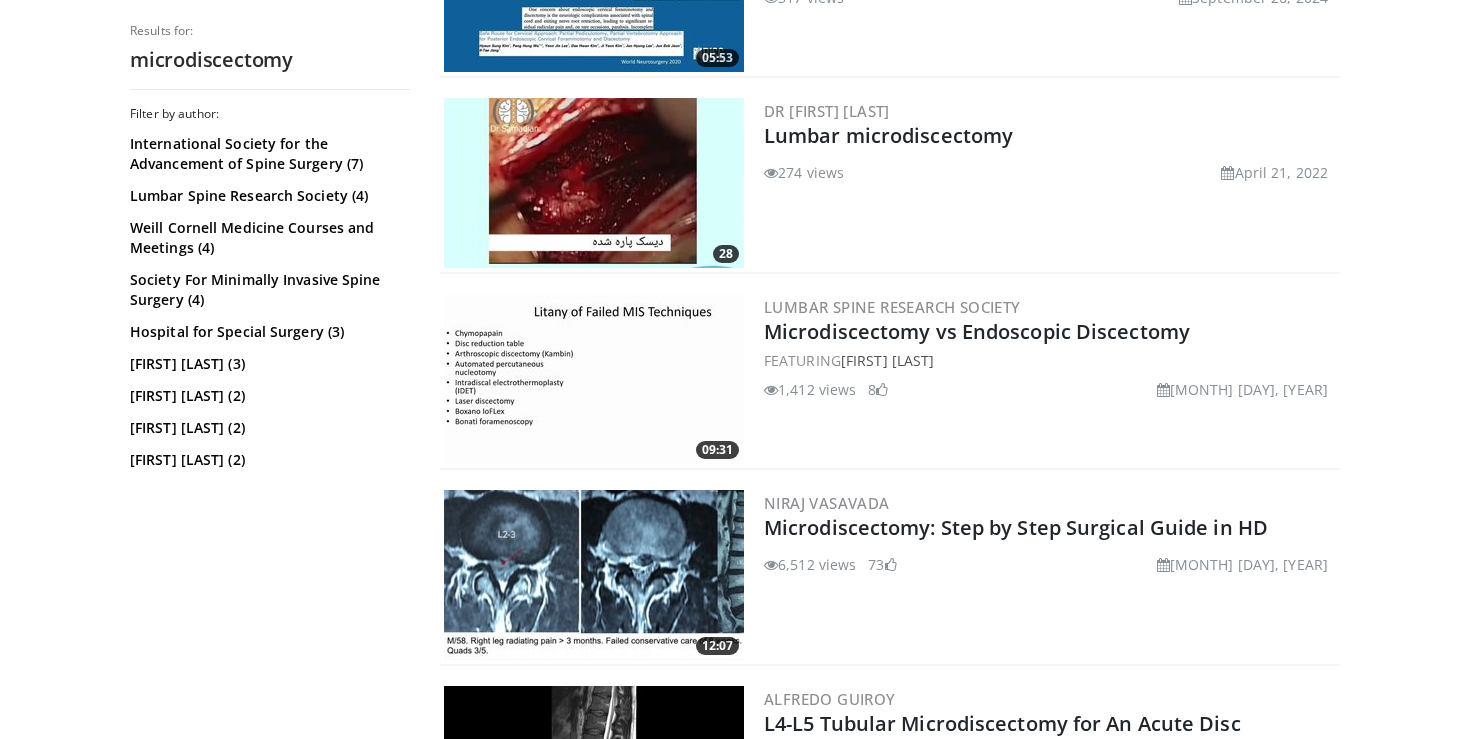scroll, scrollTop: 824, scrollLeft: 0, axis: vertical 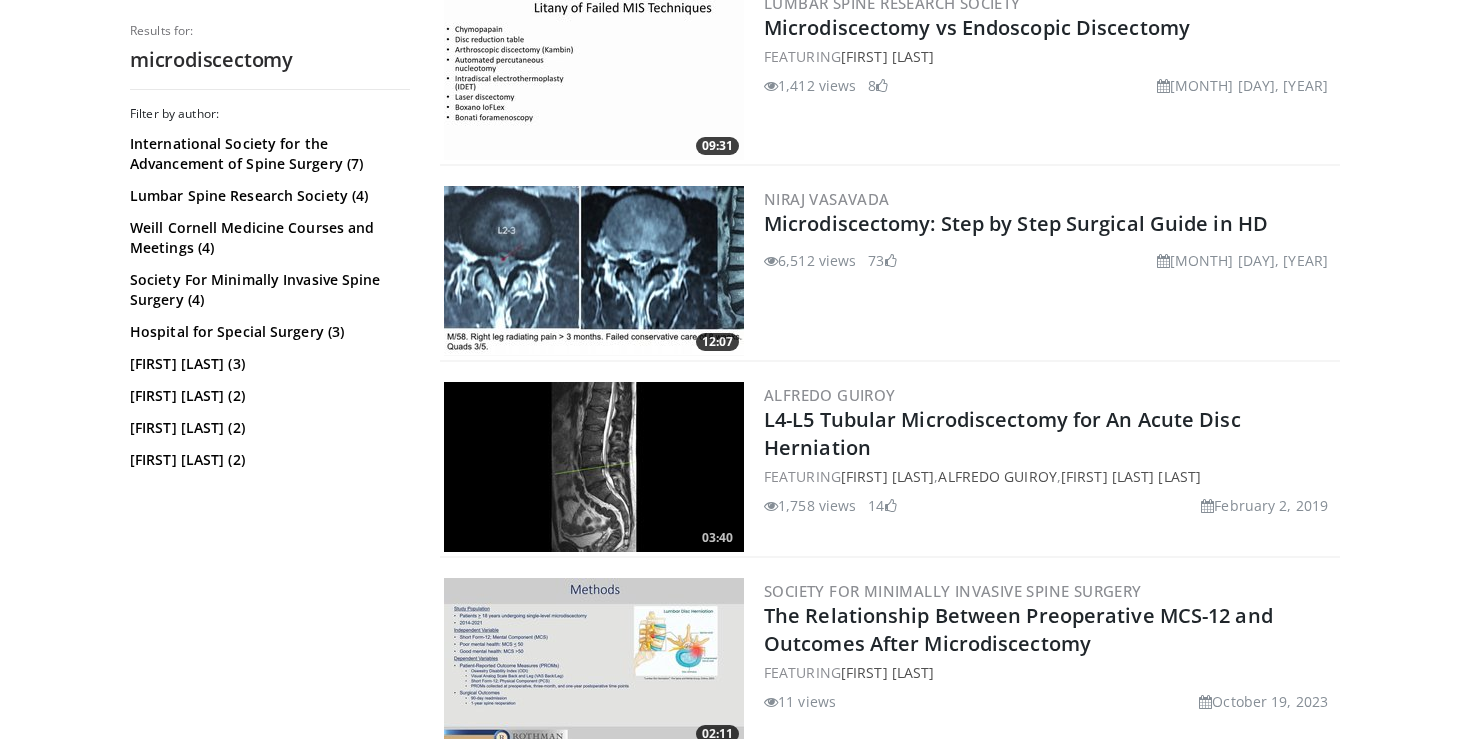 click at bounding box center (594, 271) 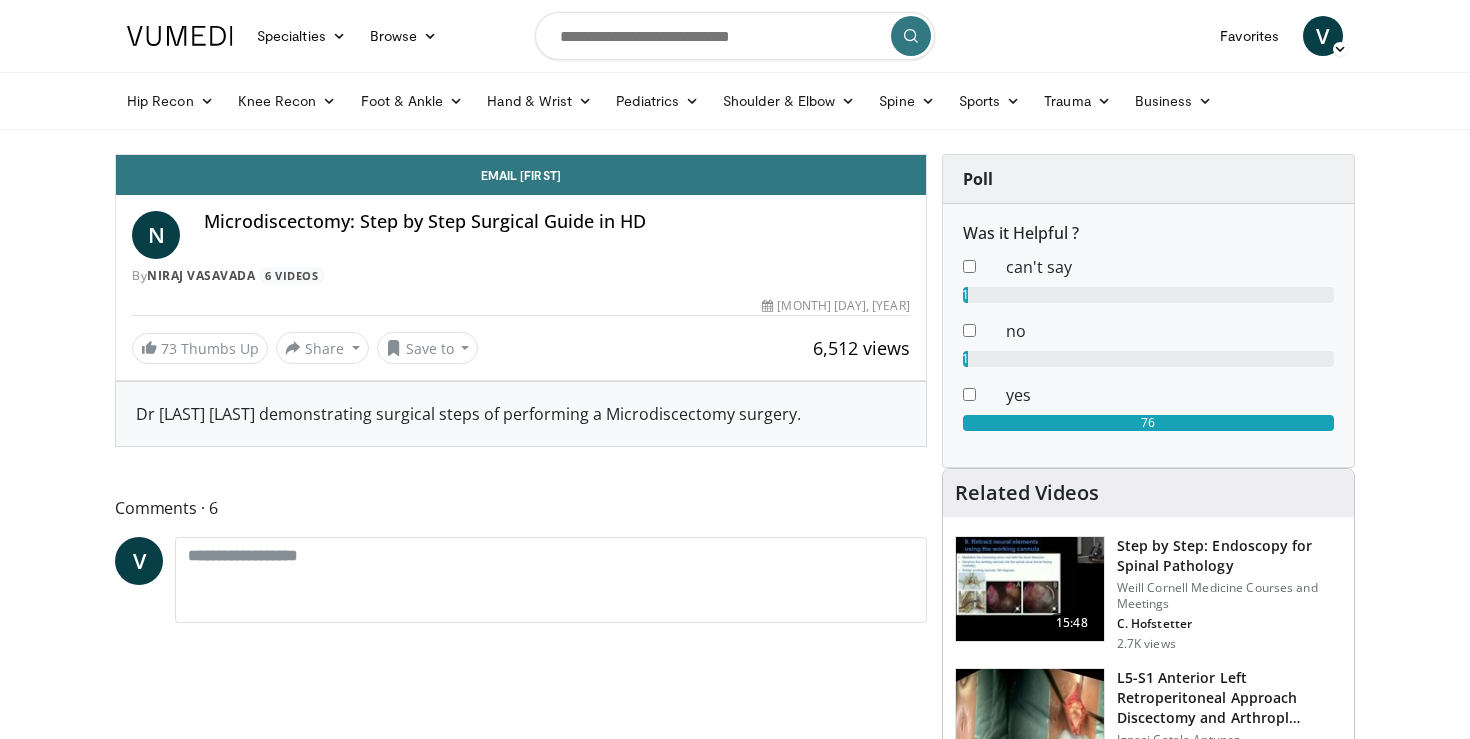 scroll, scrollTop: 0, scrollLeft: 0, axis: both 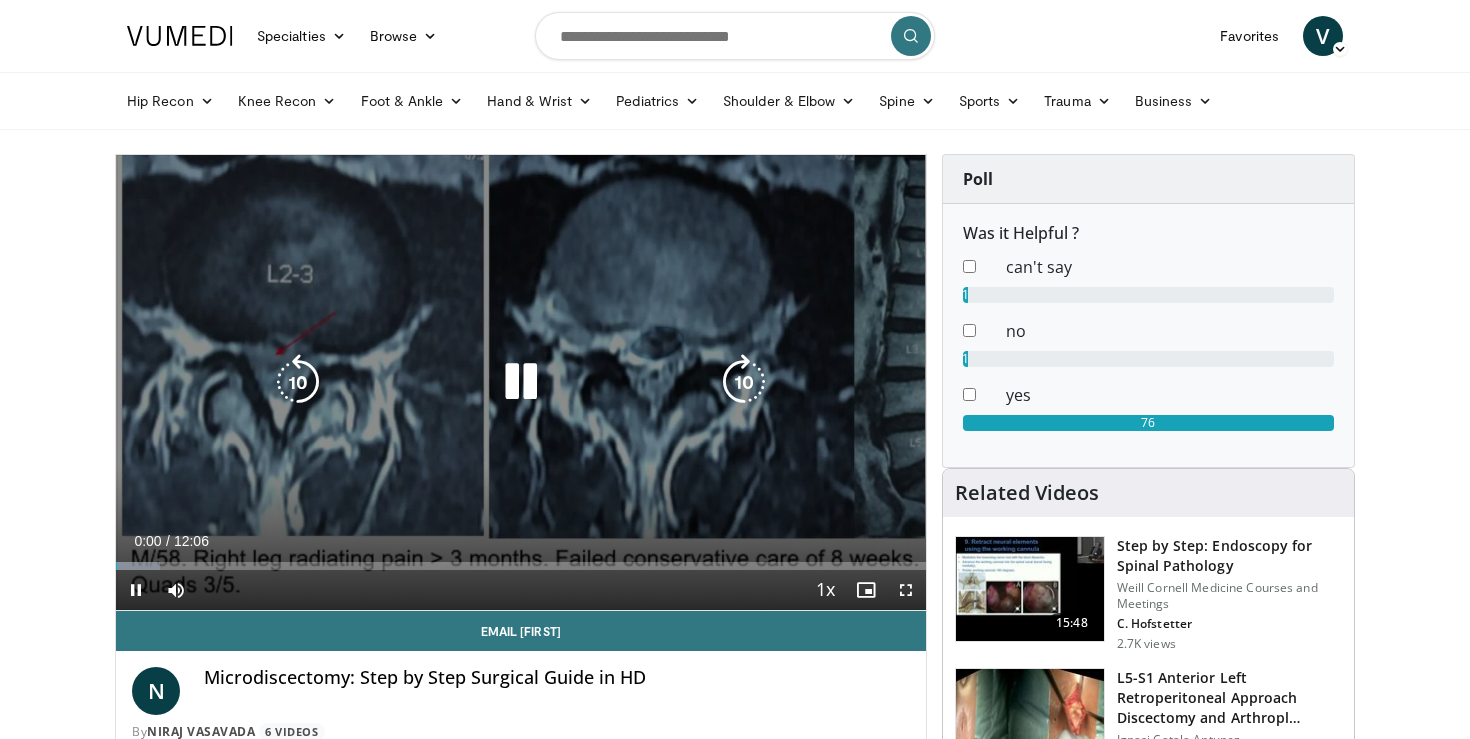 click at bounding box center (744, 382) 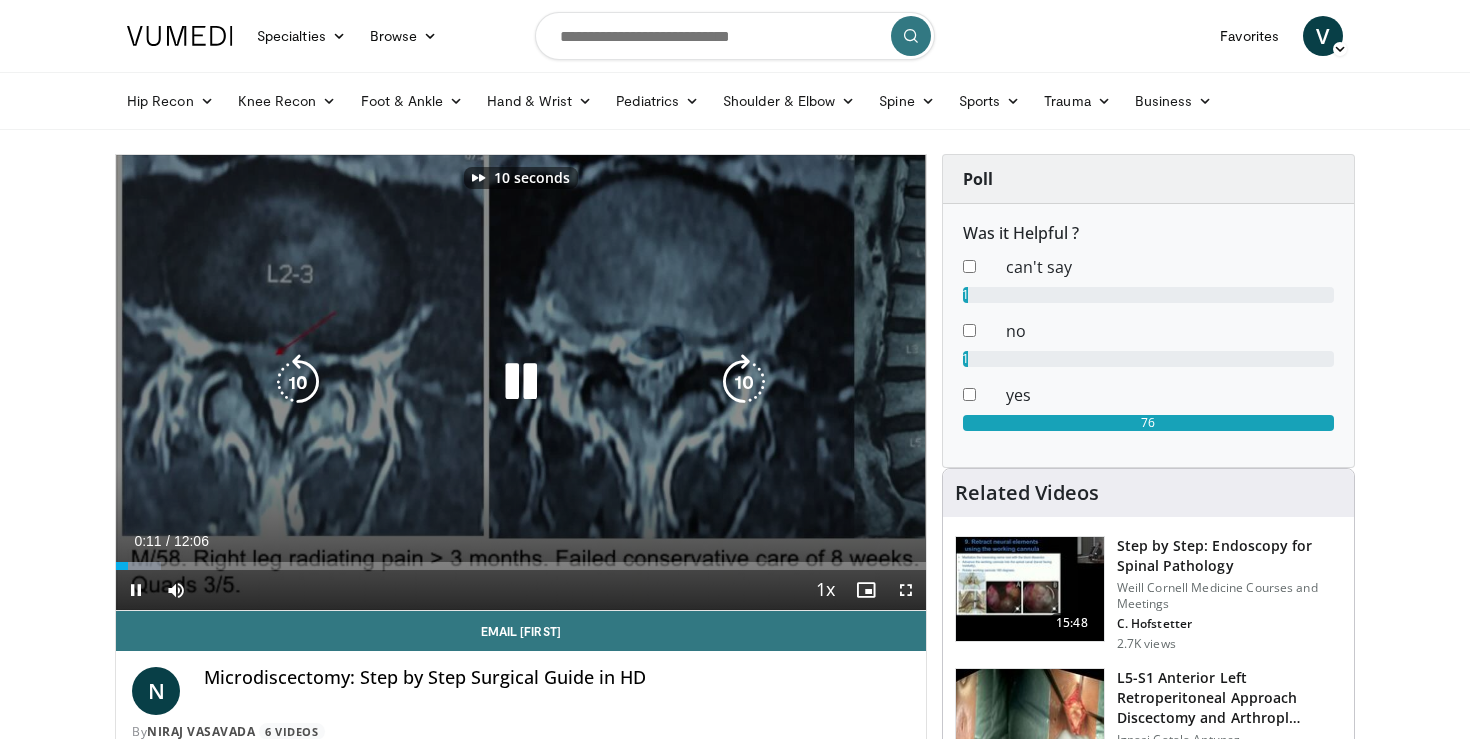 click at bounding box center (744, 382) 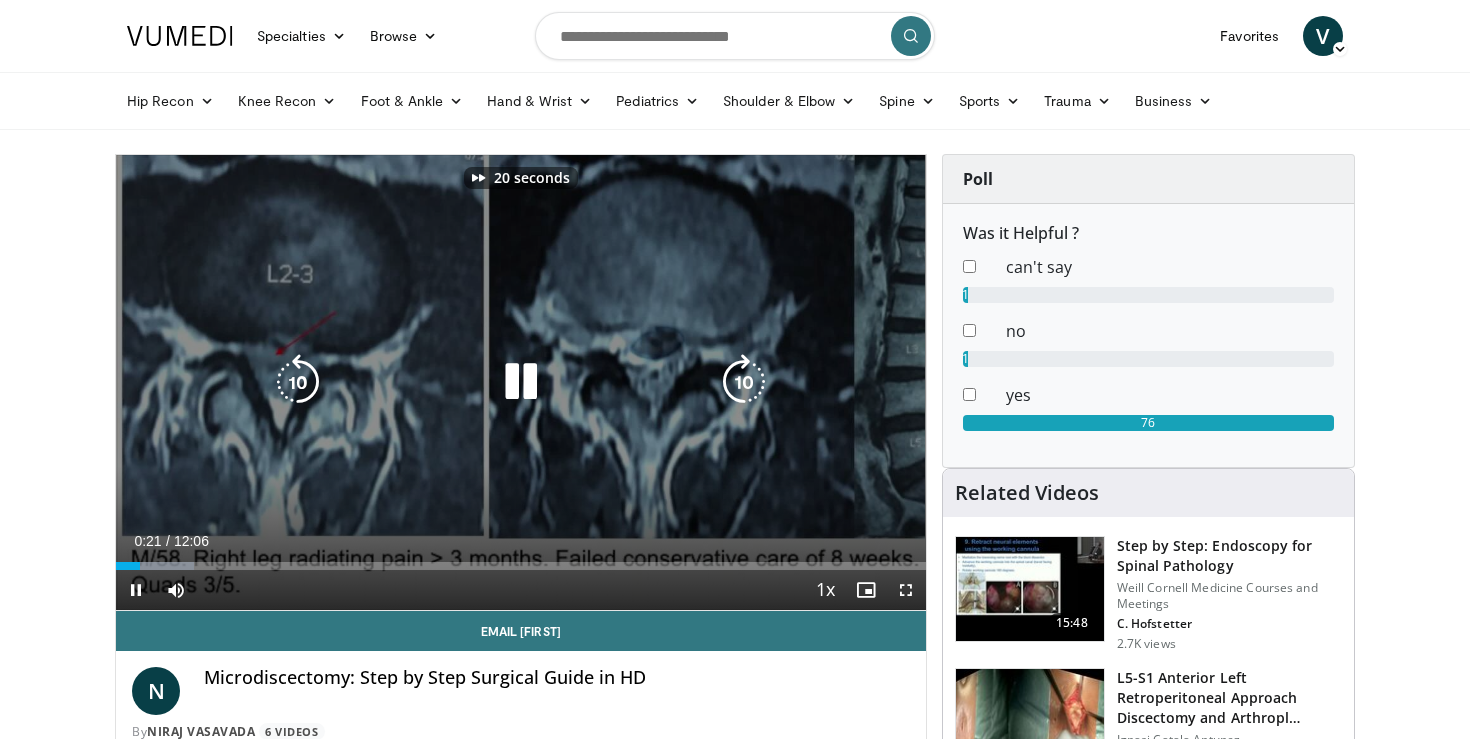 click at bounding box center [744, 382] 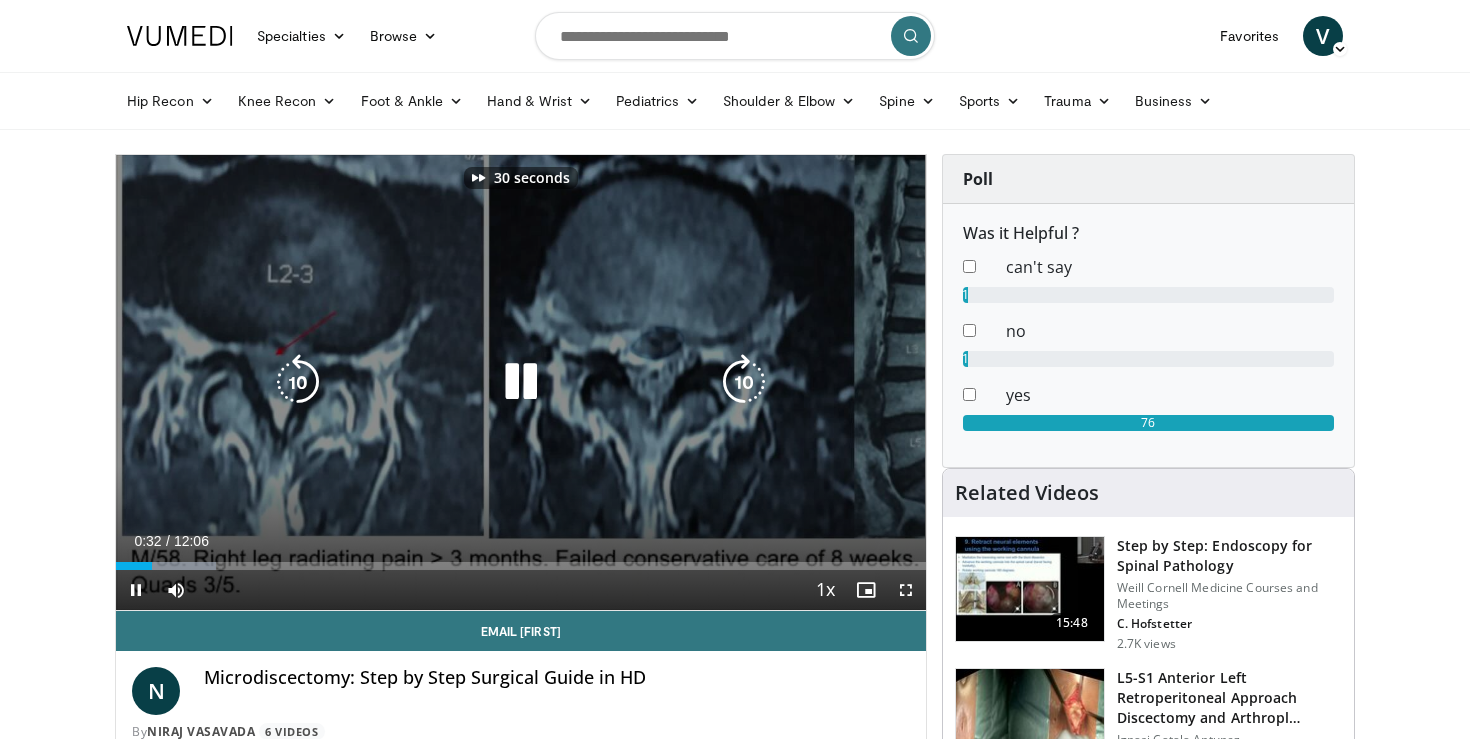 click at bounding box center (744, 382) 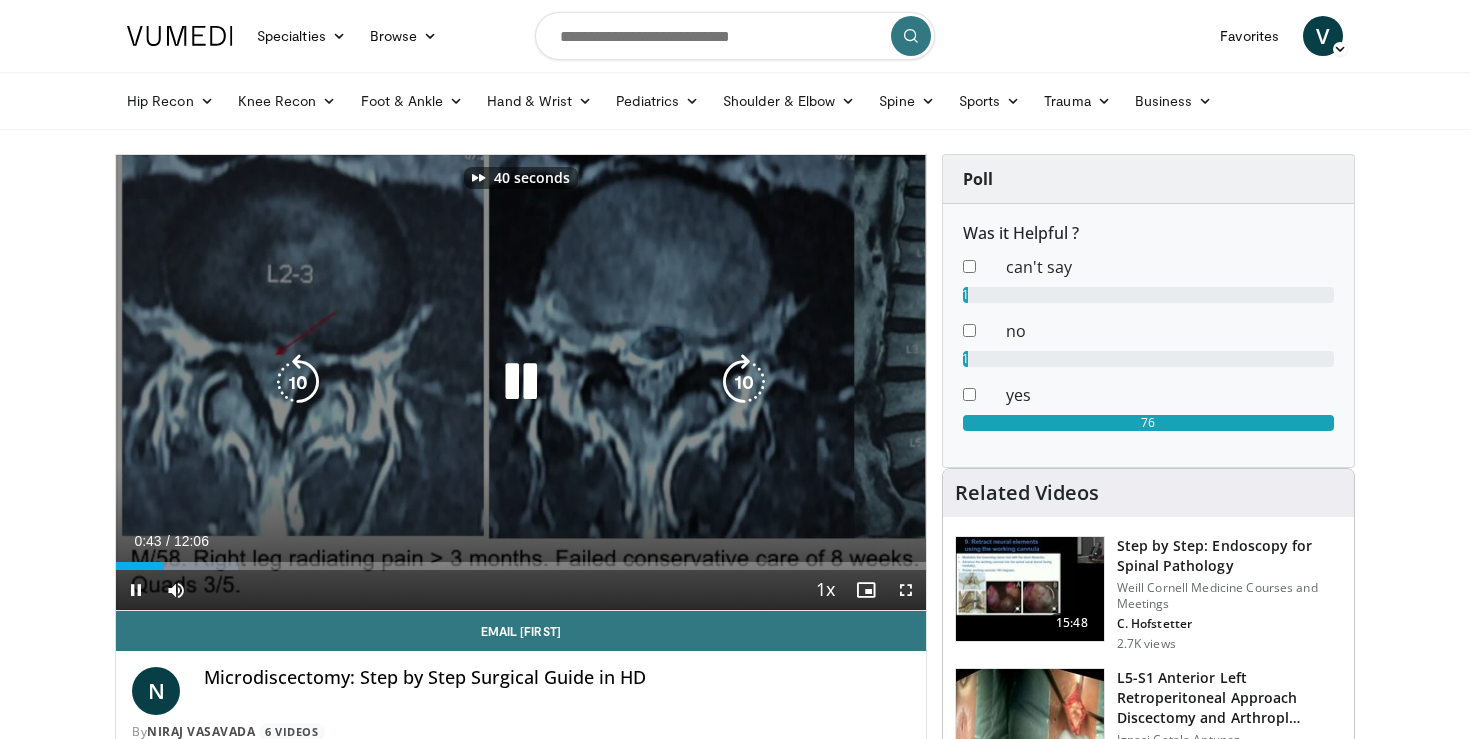 click at bounding box center (744, 382) 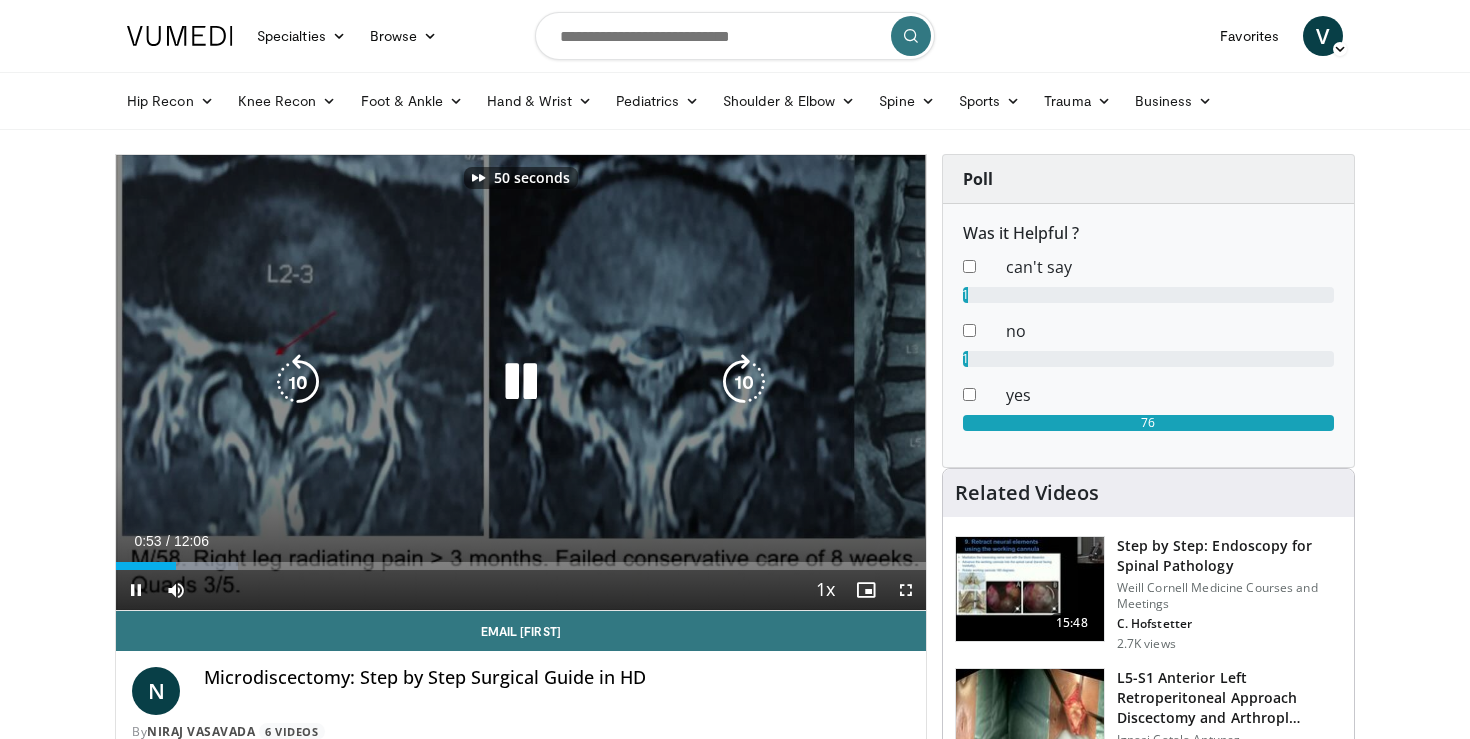 click at bounding box center [744, 382] 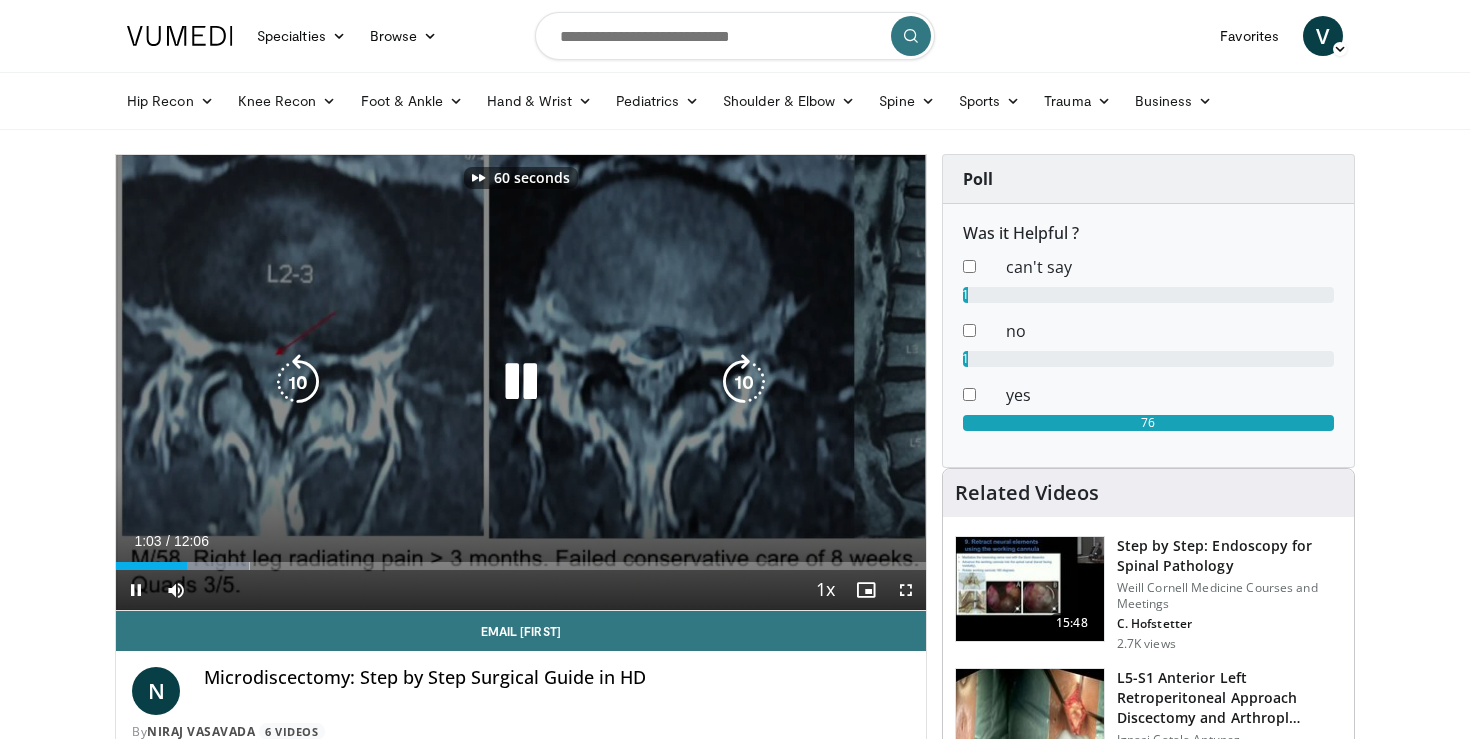 click at bounding box center [744, 382] 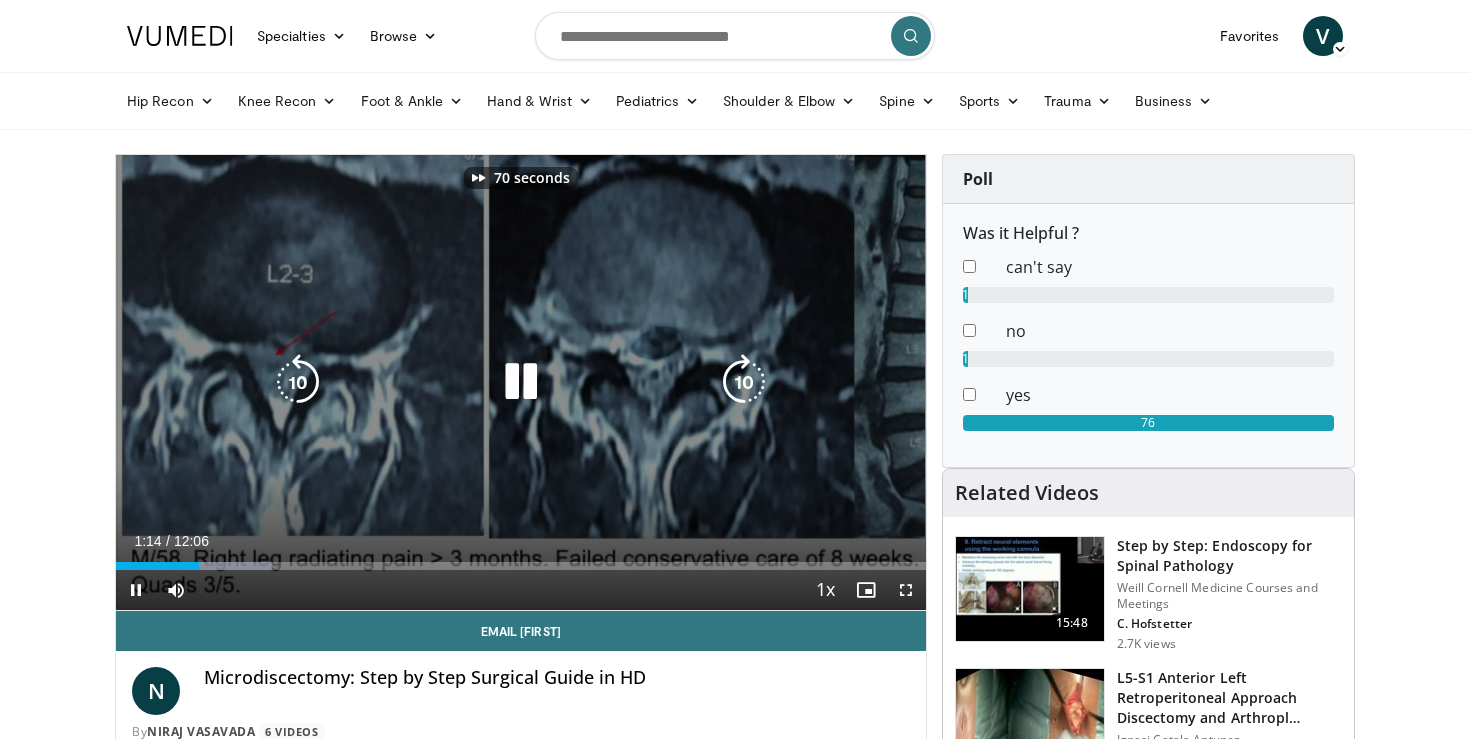 click at bounding box center [744, 382] 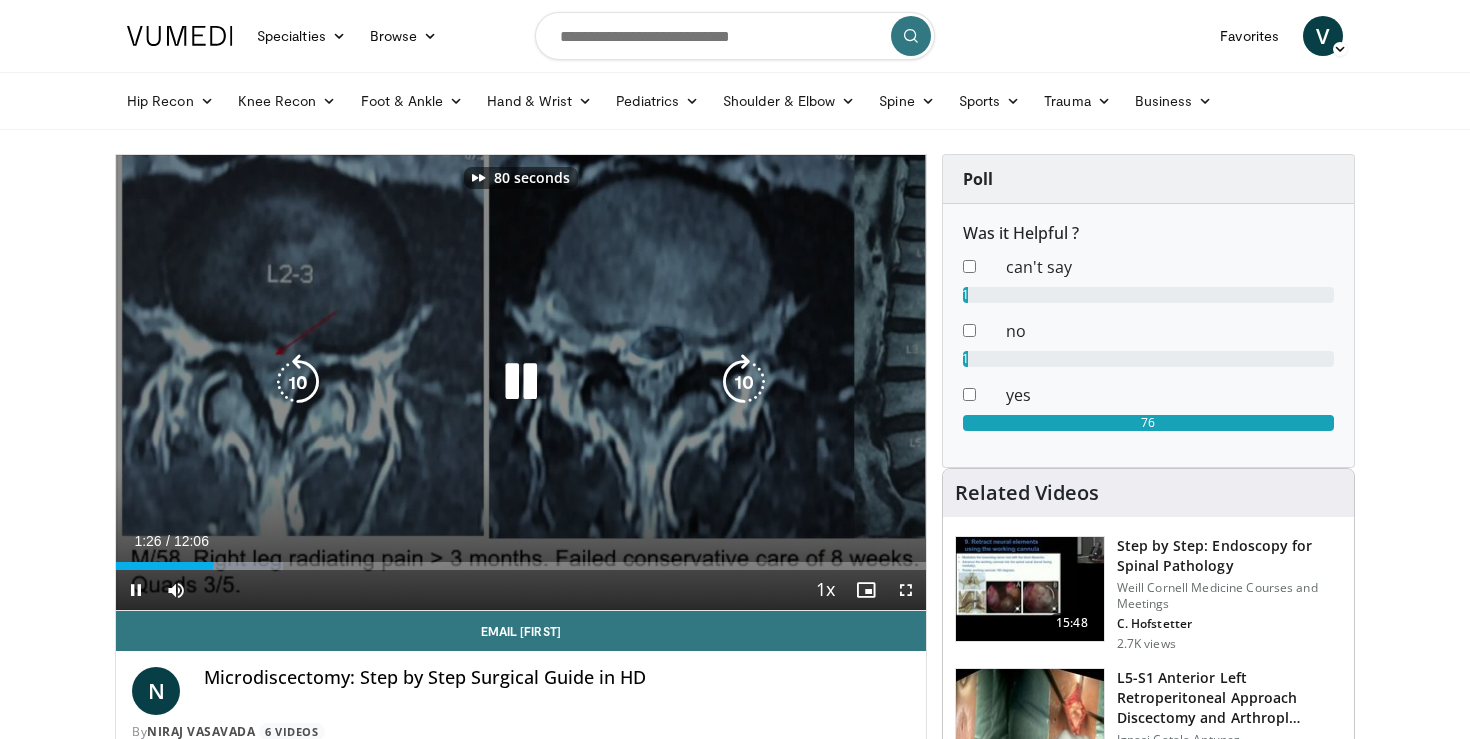 click at bounding box center (744, 382) 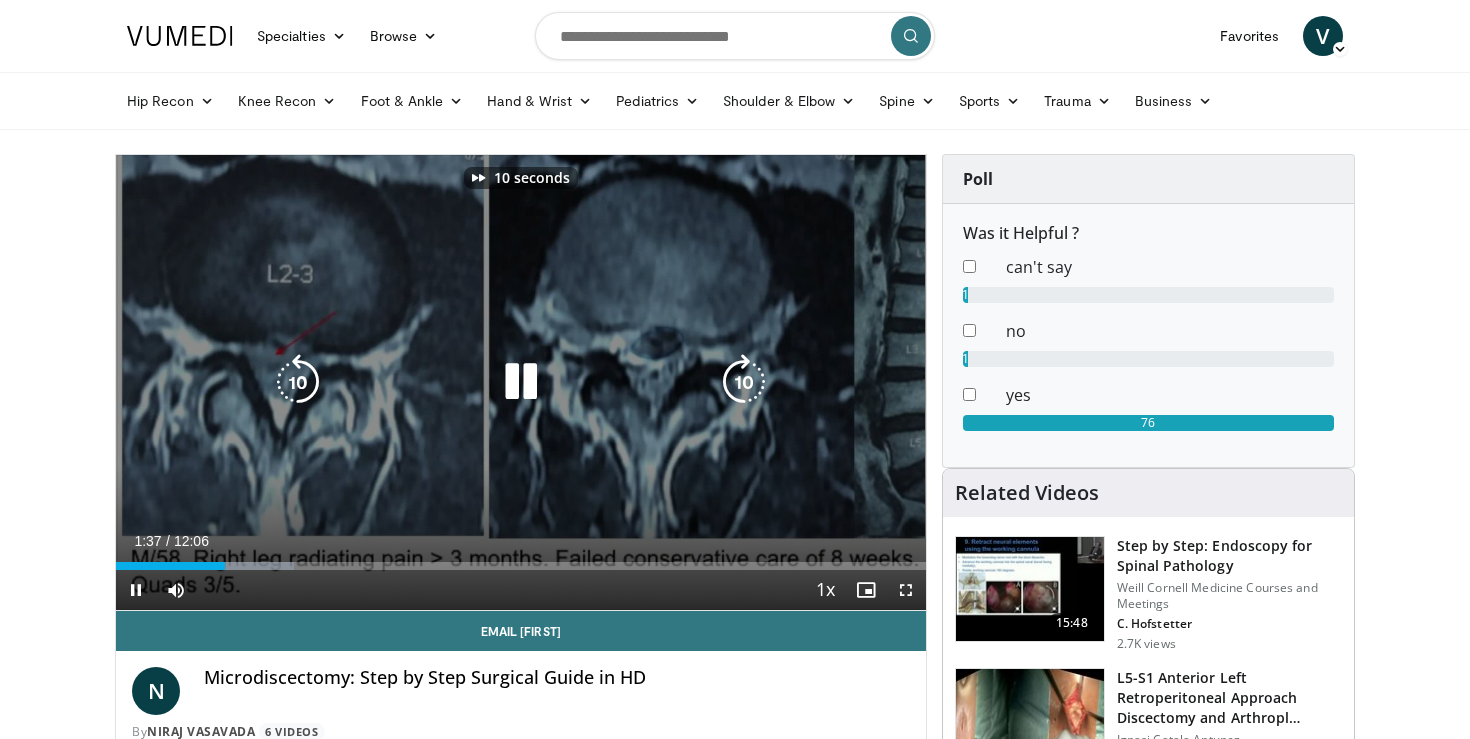 click at bounding box center [744, 382] 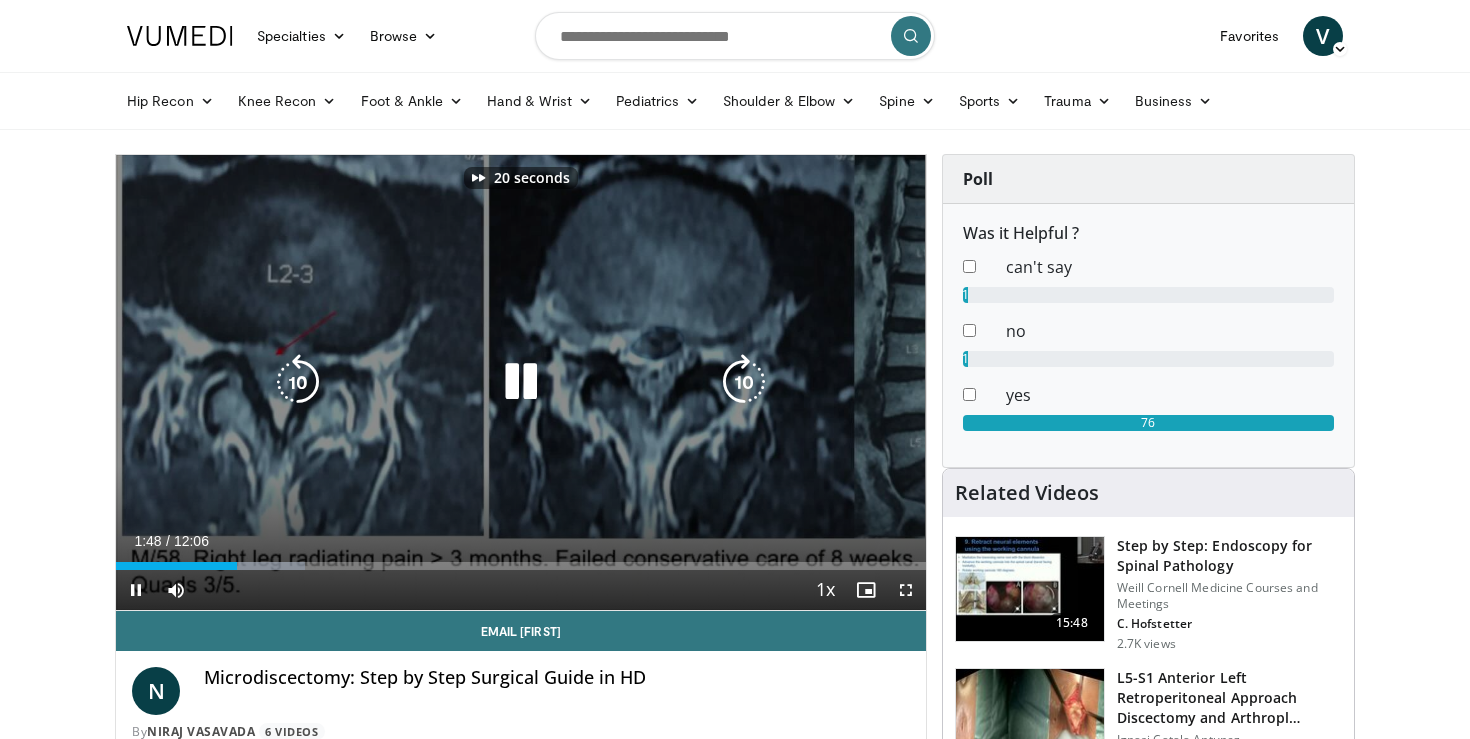 click at bounding box center (744, 382) 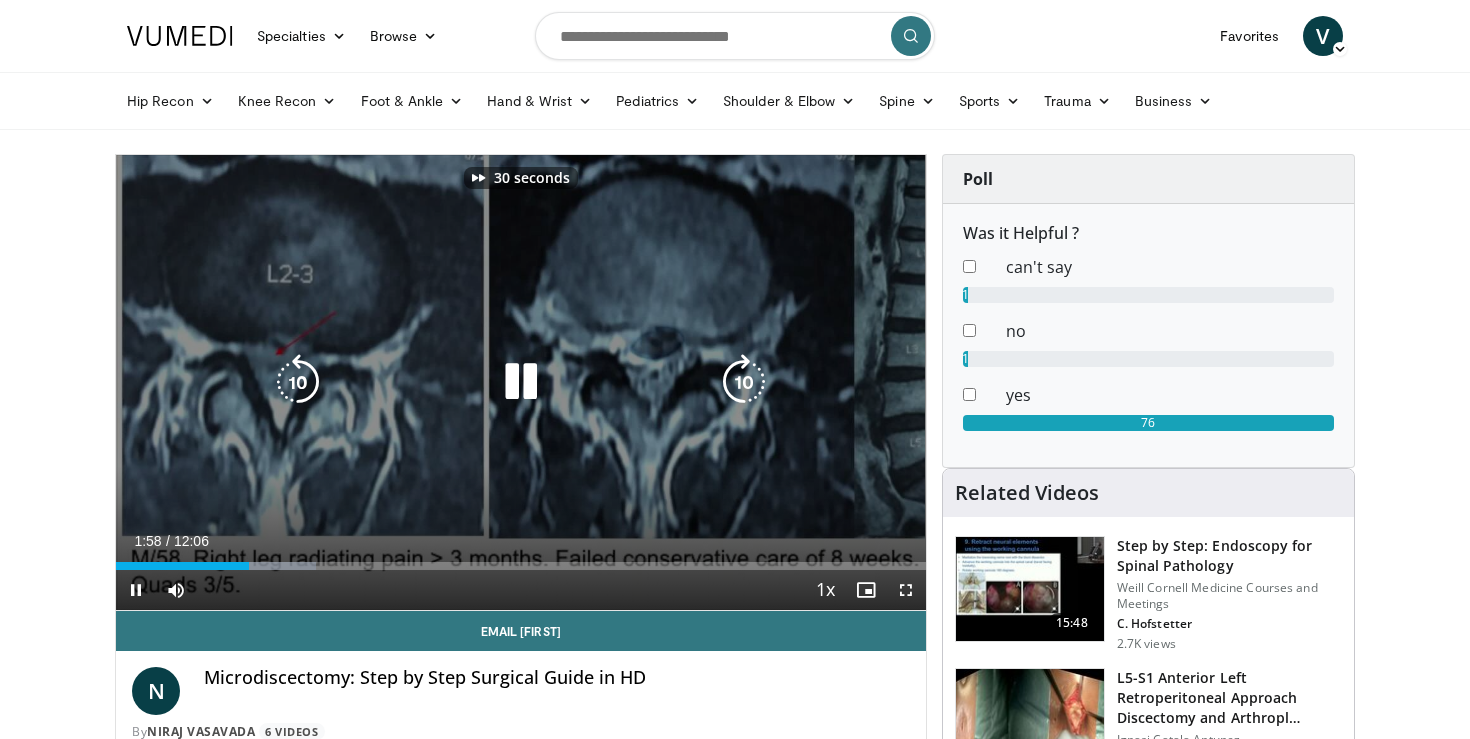 click at bounding box center [744, 382] 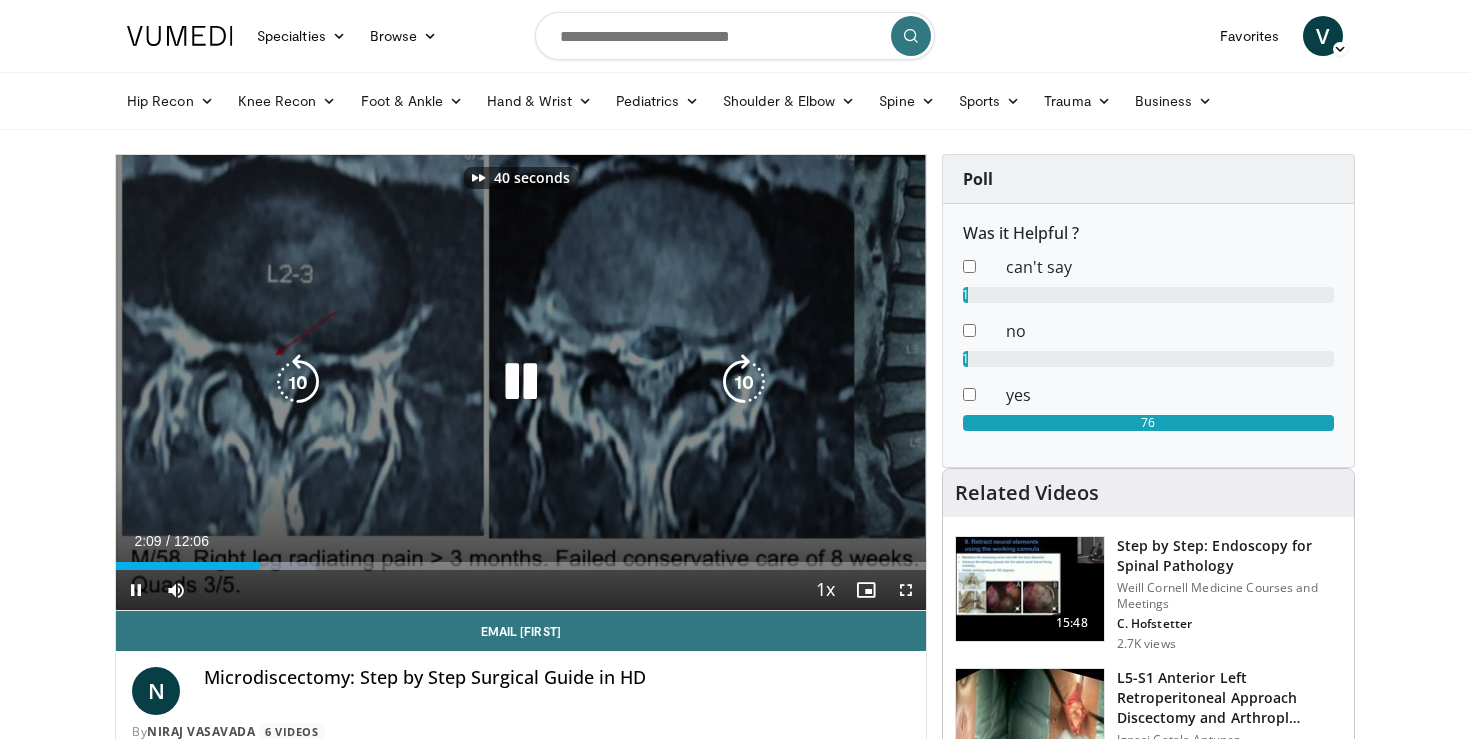 click at bounding box center (744, 382) 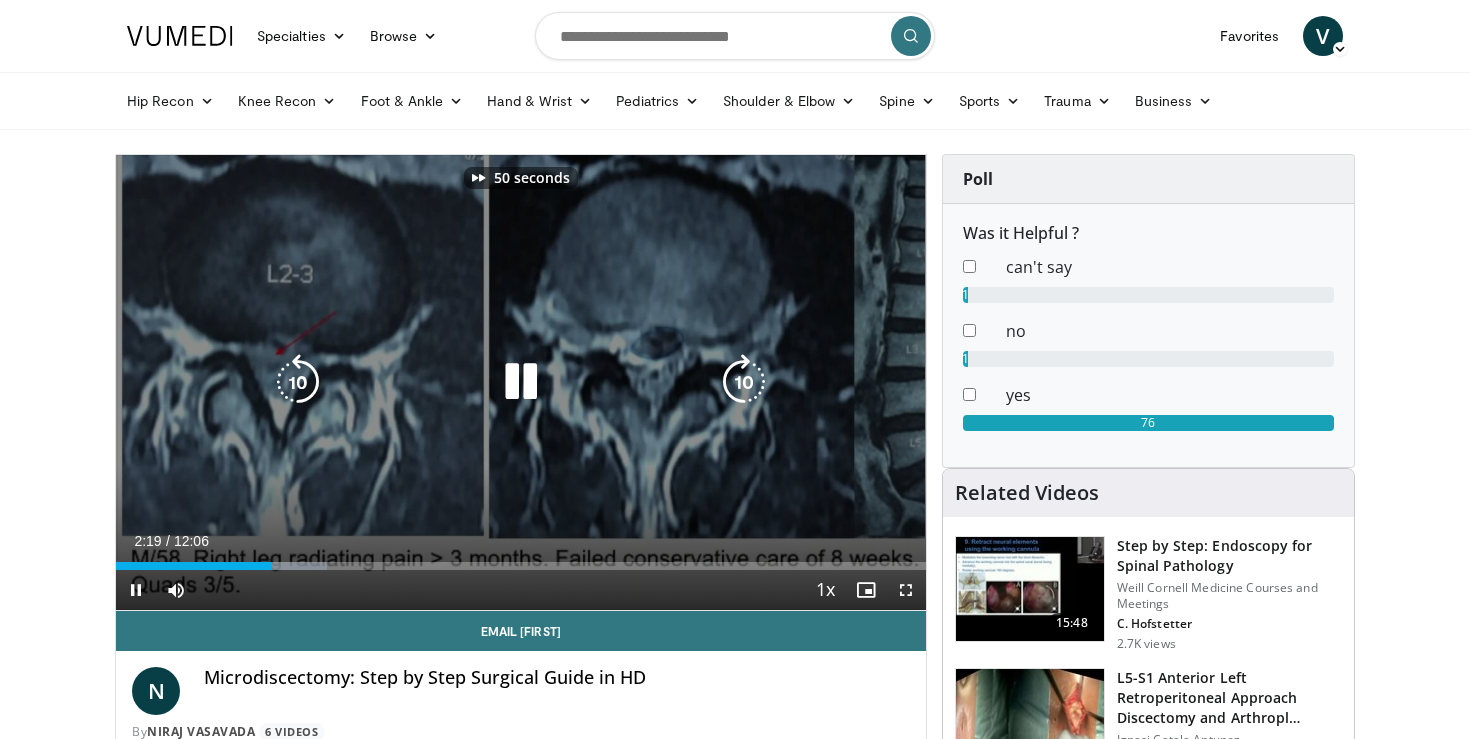 click at bounding box center [744, 382] 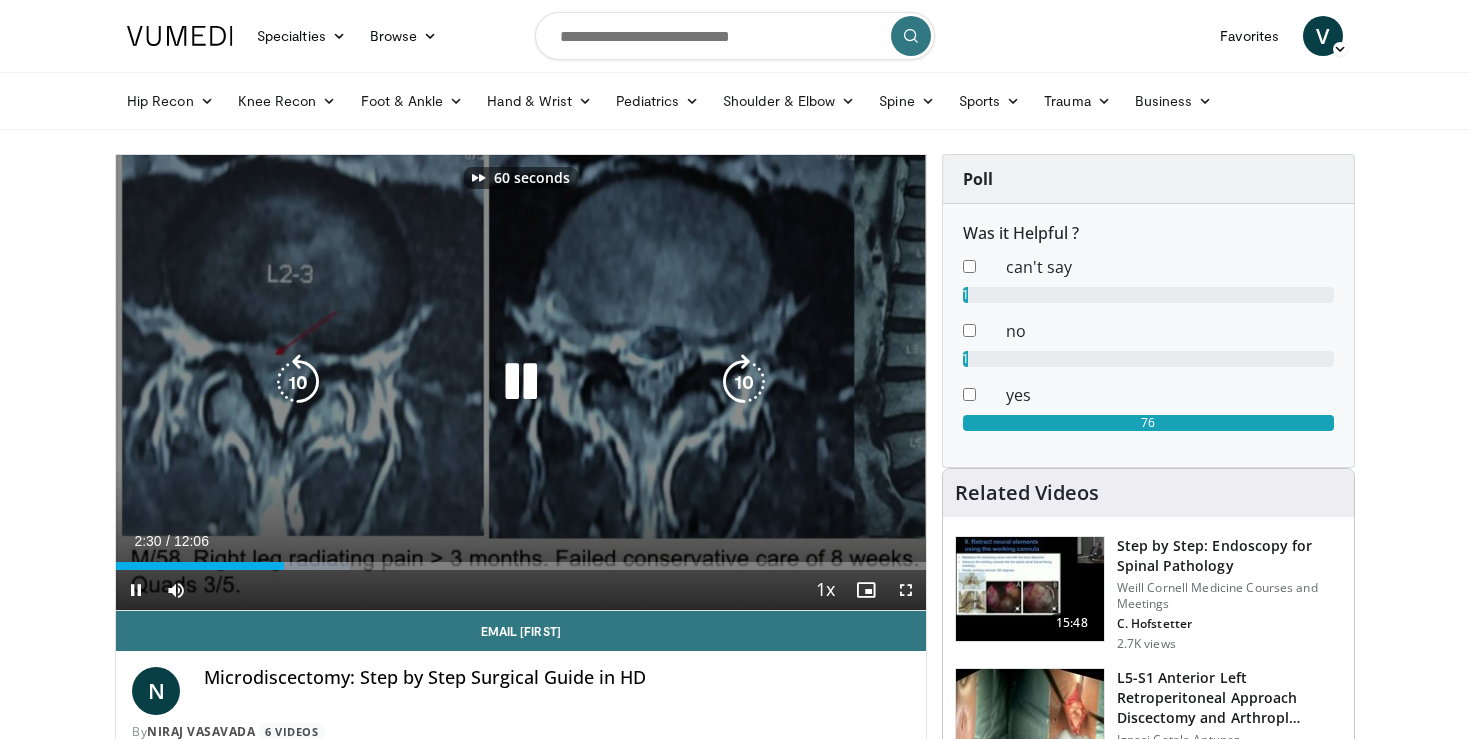 click at bounding box center (744, 382) 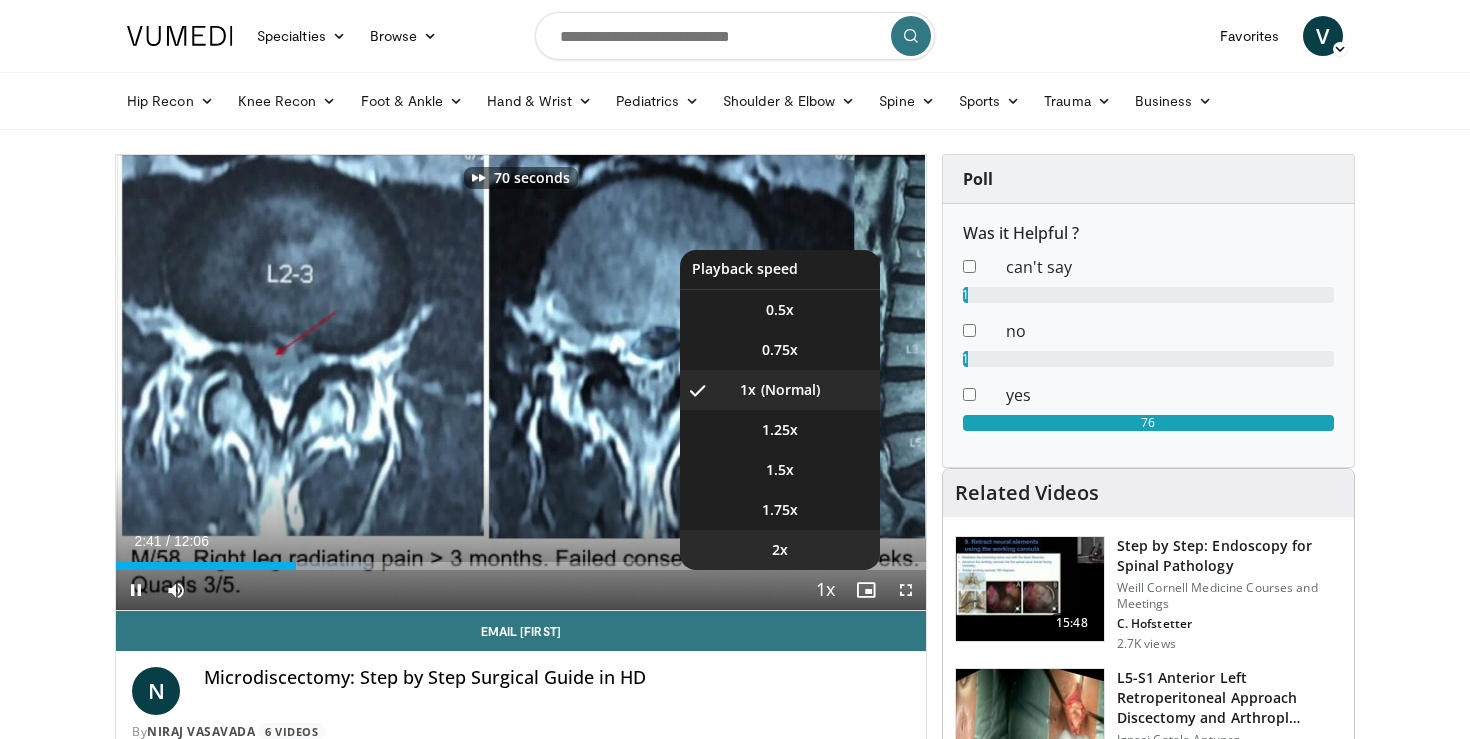 click on "2x" at bounding box center (780, 550) 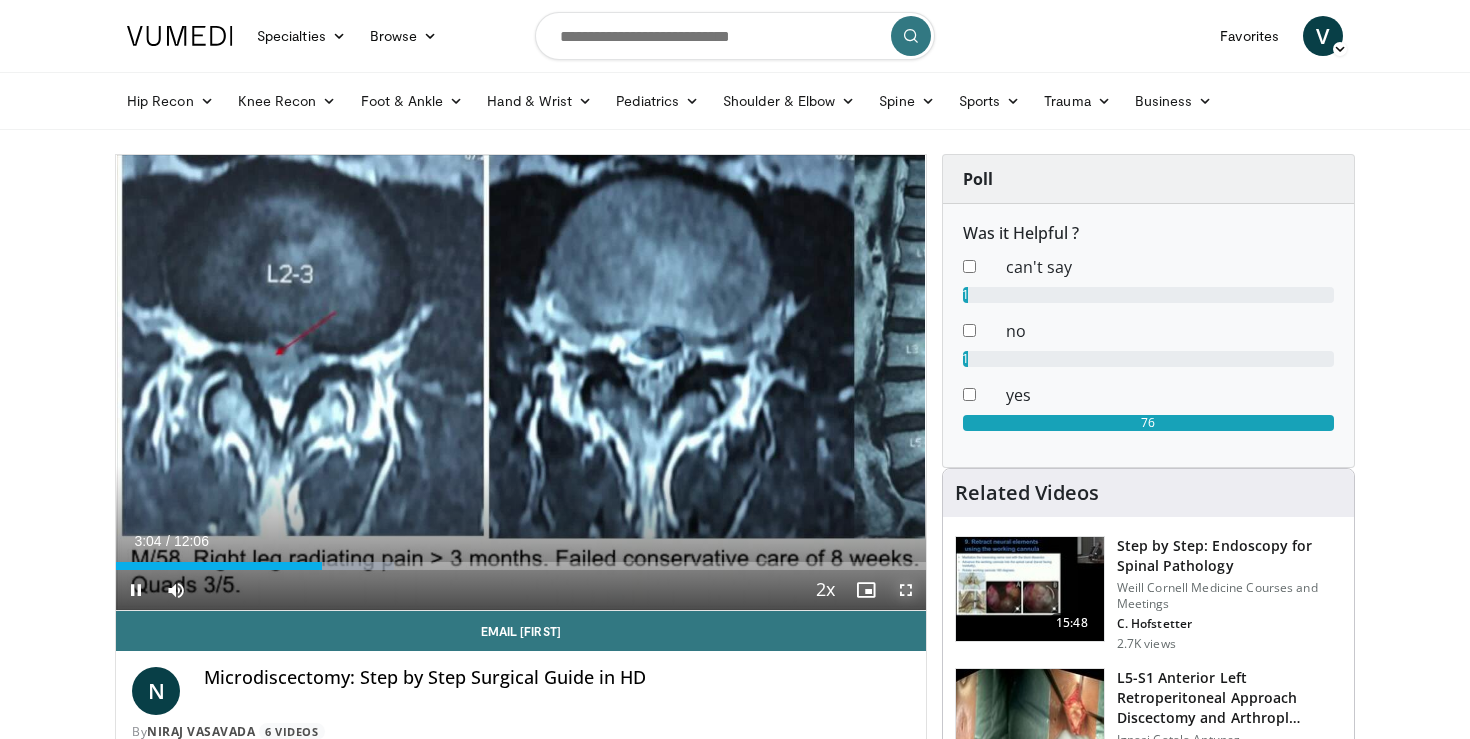 click at bounding box center (906, 590) 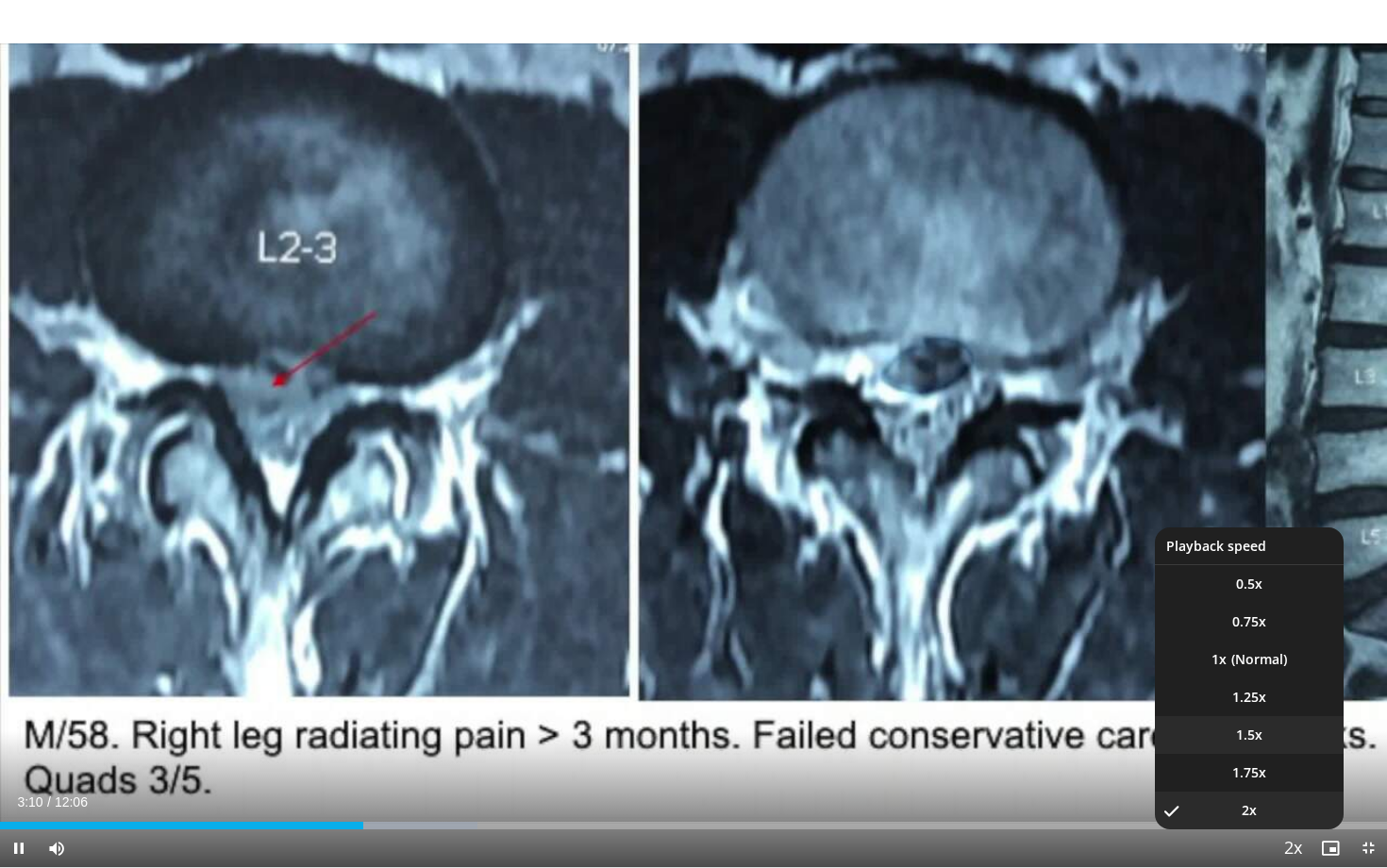 click on "1.5x" at bounding box center (1249, 735) 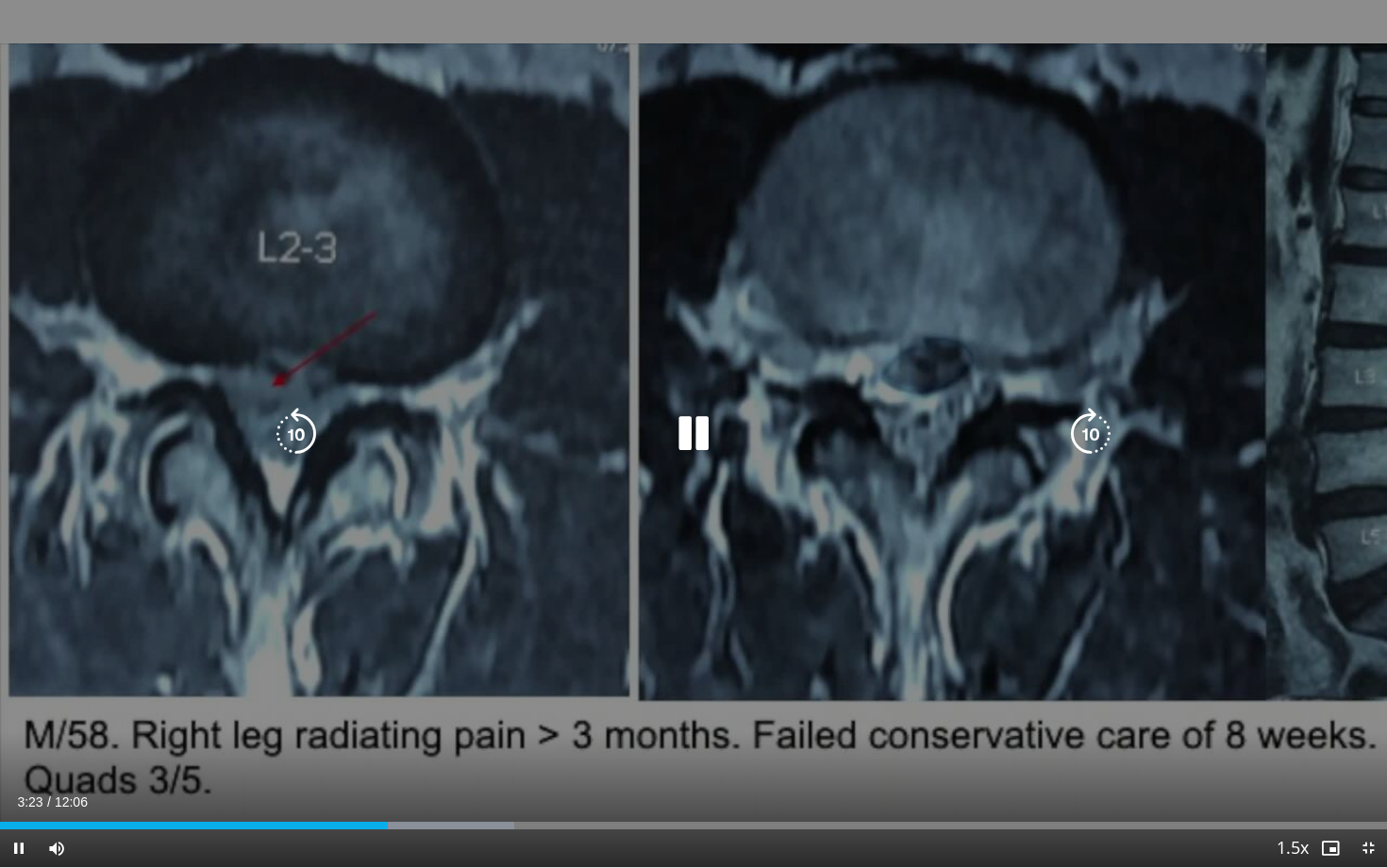 click on "70 seconds
Tap to unmute" at bounding box center [694, 433] 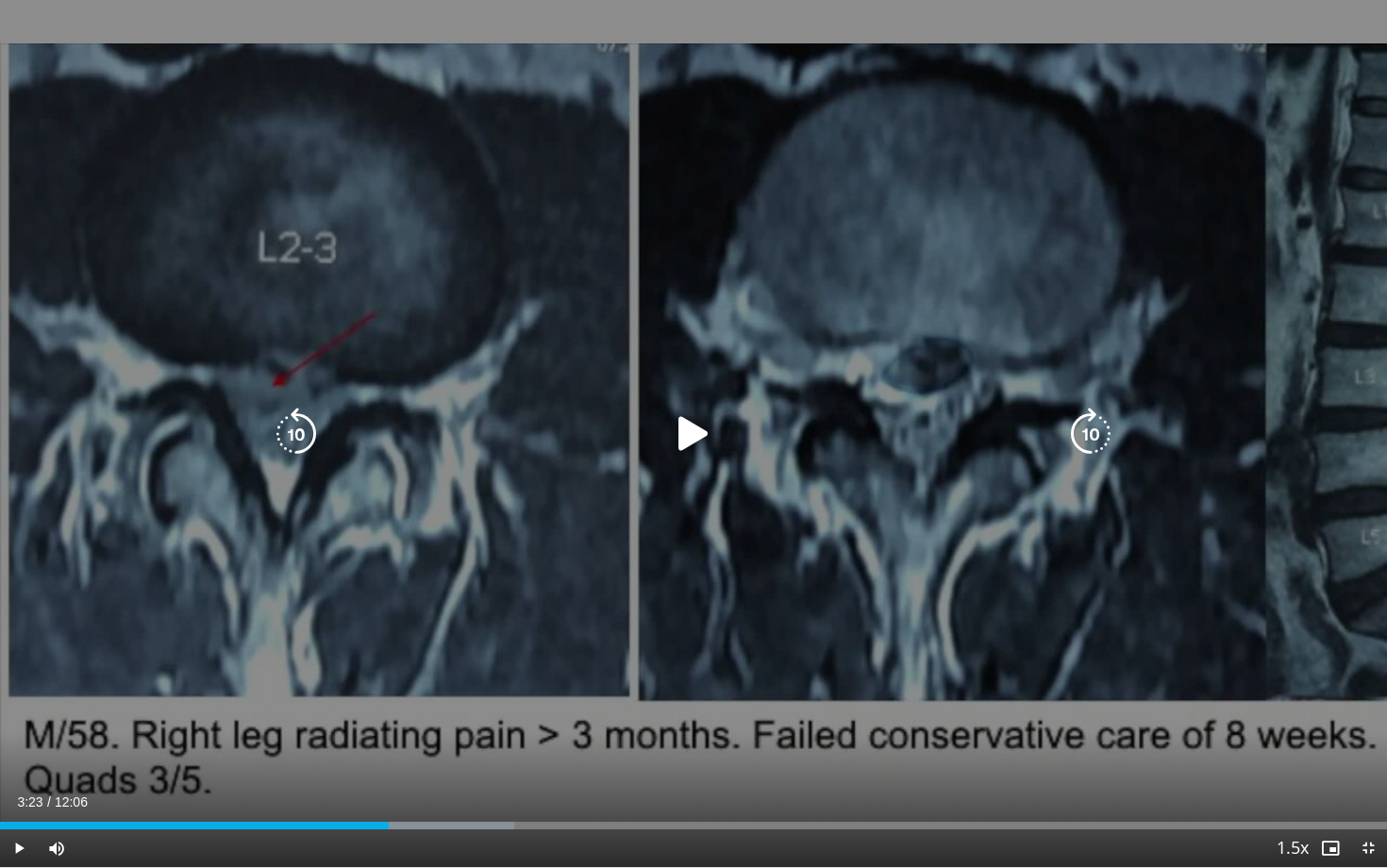 click on "70 seconds
Tap to unmute" at bounding box center (694, 433) 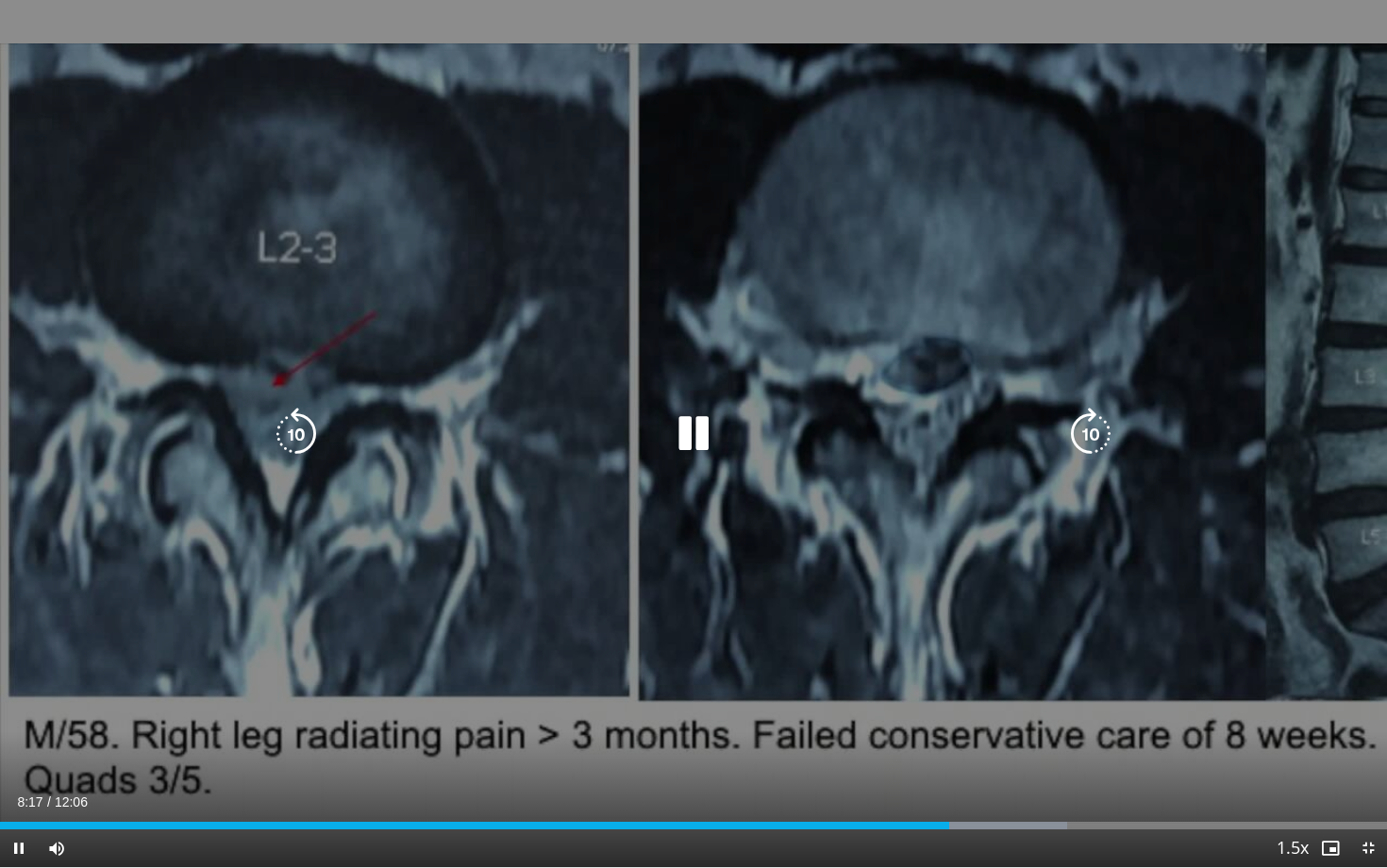 click at bounding box center (694, 434) 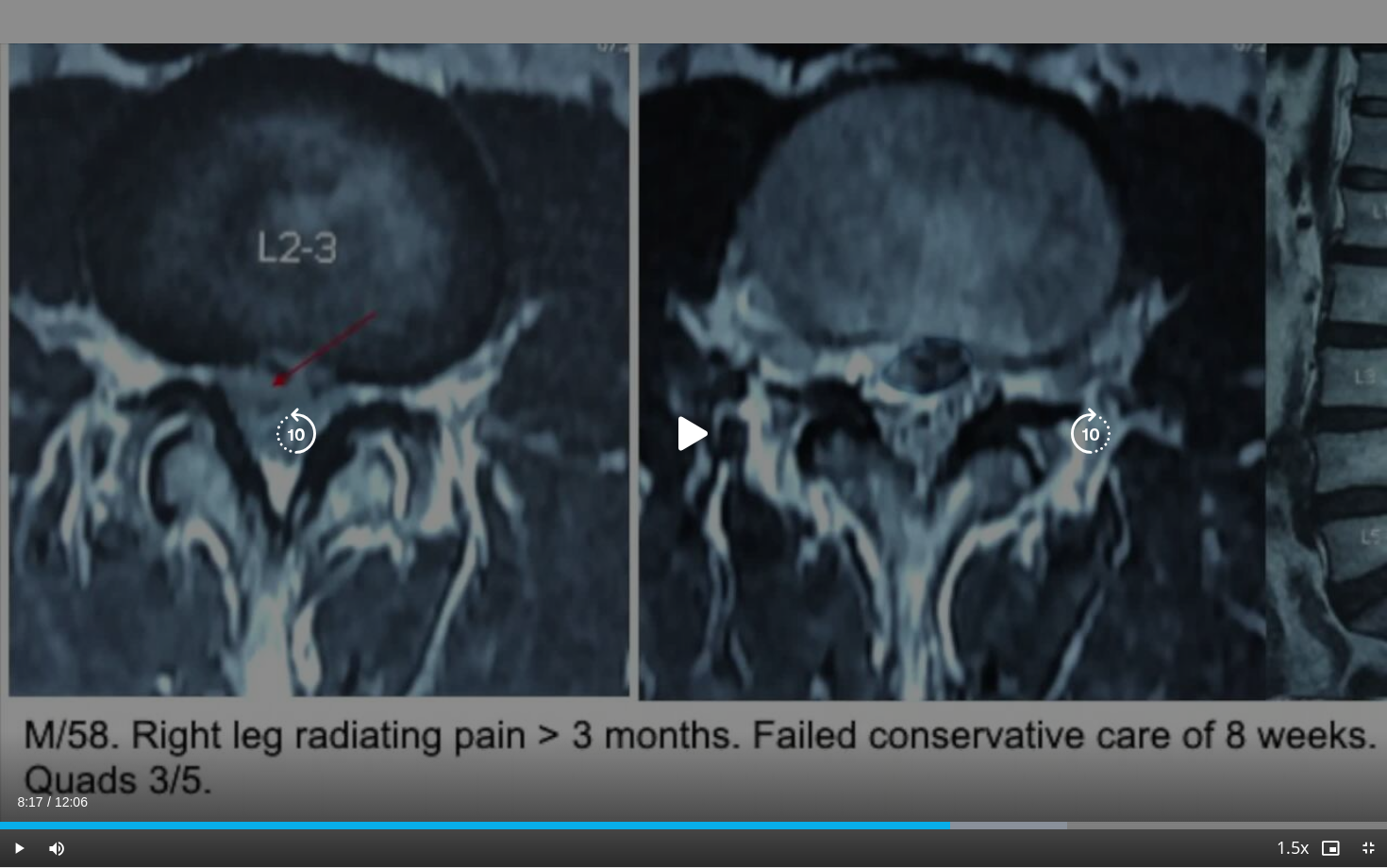 click at bounding box center (694, 434) 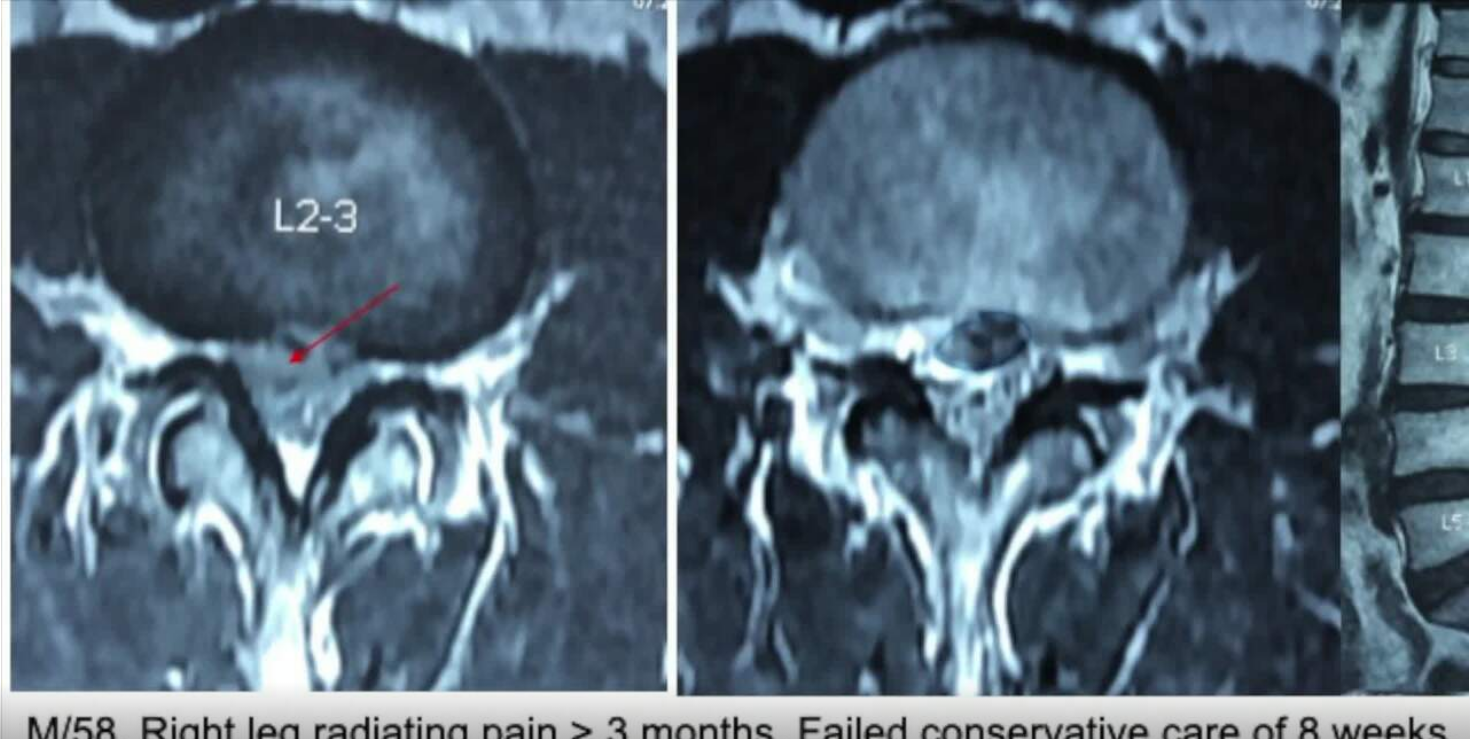 scroll, scrollTop: 214, scrollLeft: 0, axis: vertical 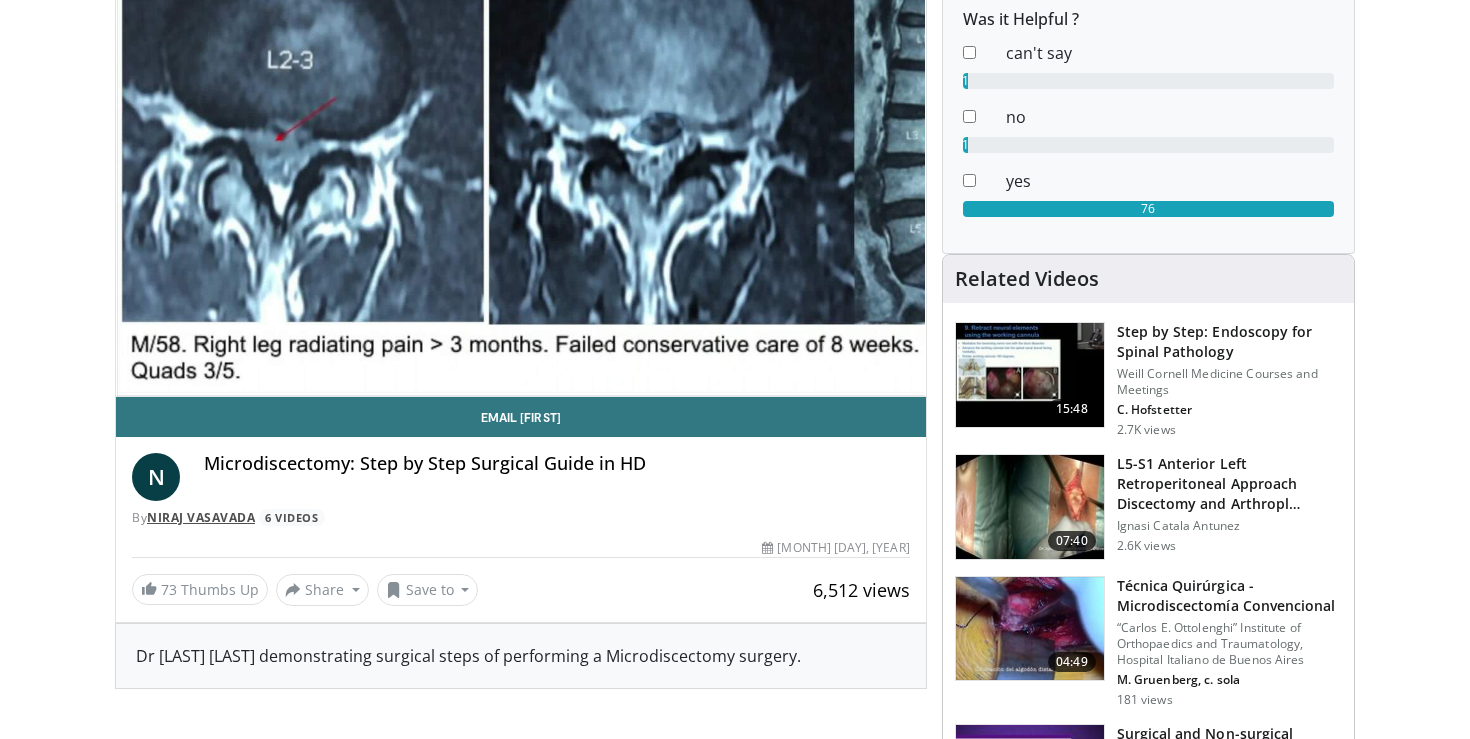 click on "Niraj Vasavada" at bounding box center [201, 517] 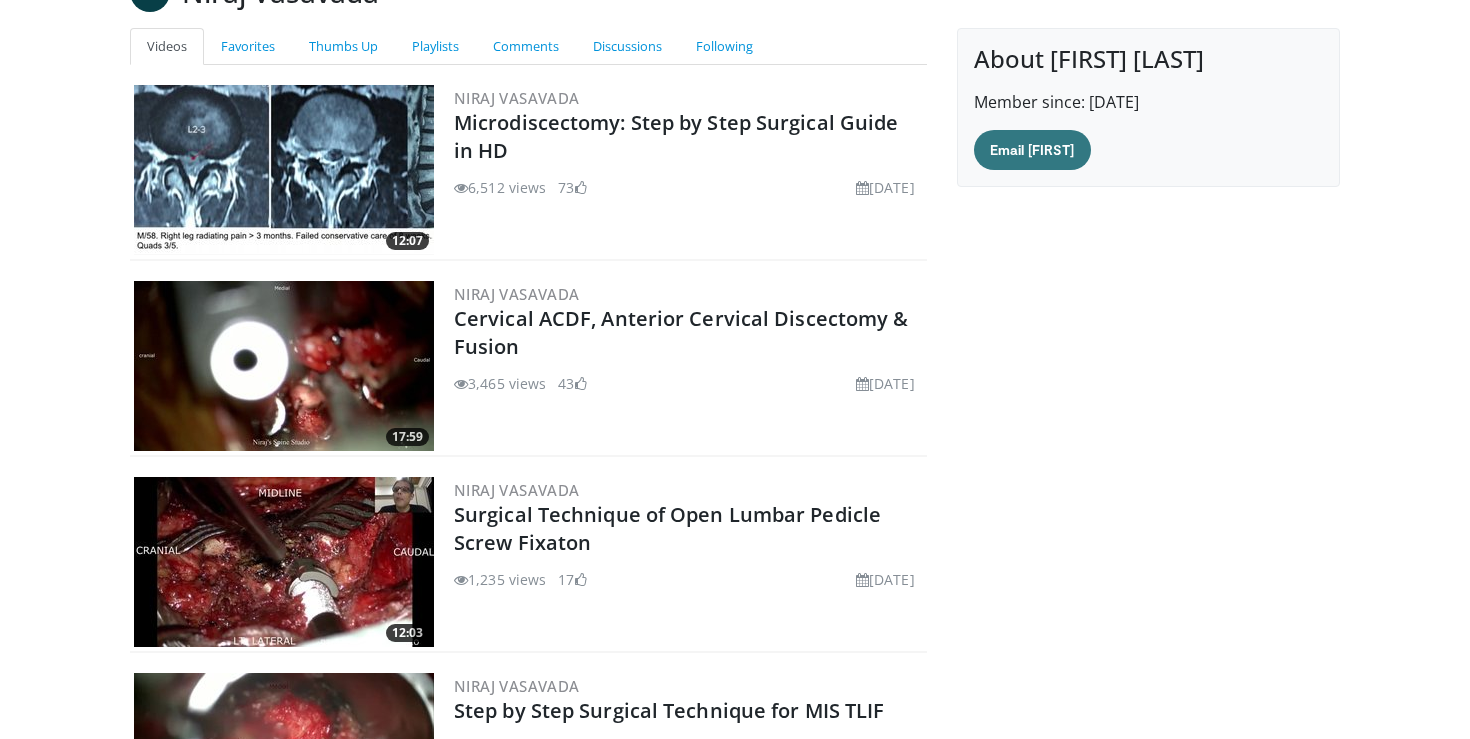 scroll, scrollTop: 169, scrollLeft: 0, axis: vertical 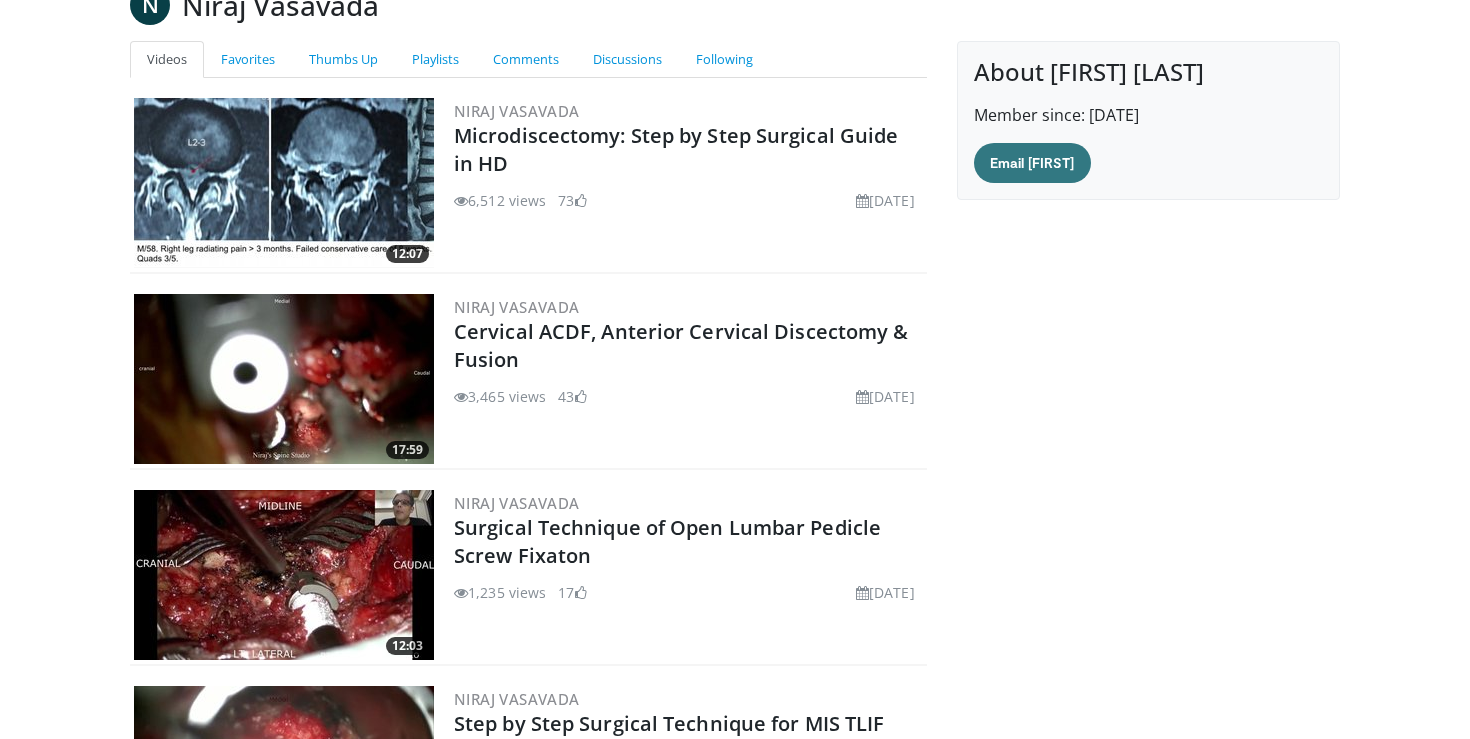 click at bounding box center (284, 379) 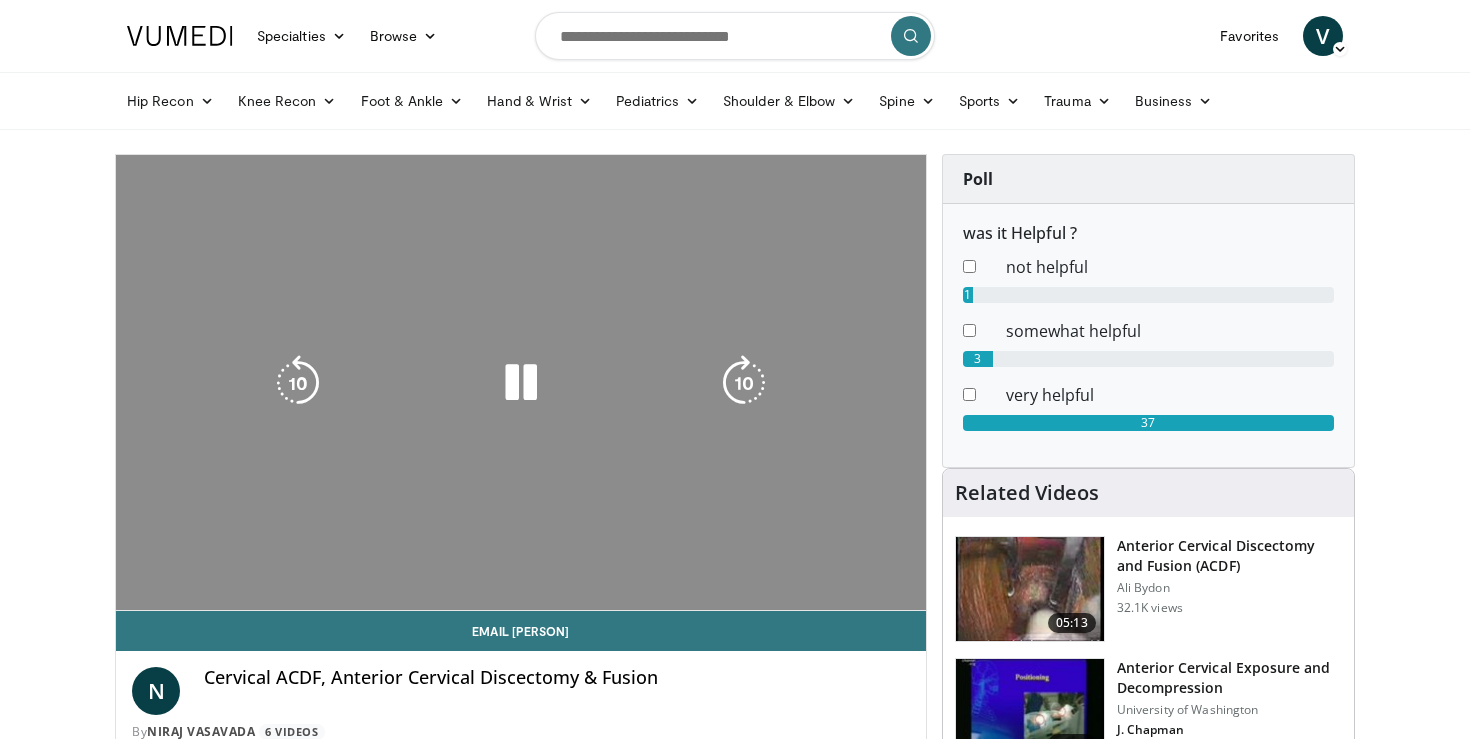scroll, scrollTop: 0, scrollLeft: 0, axis: both 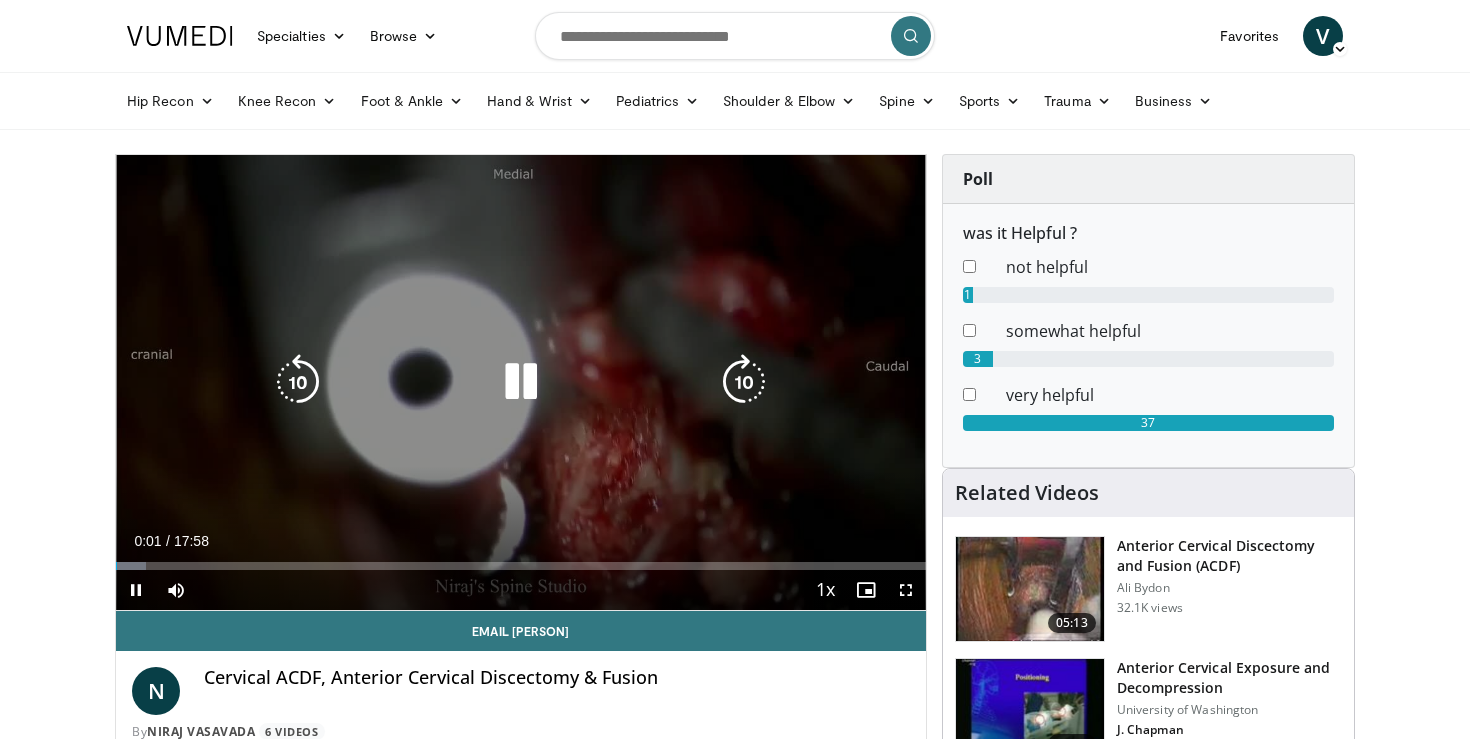 click at bounding box center [744, 382] 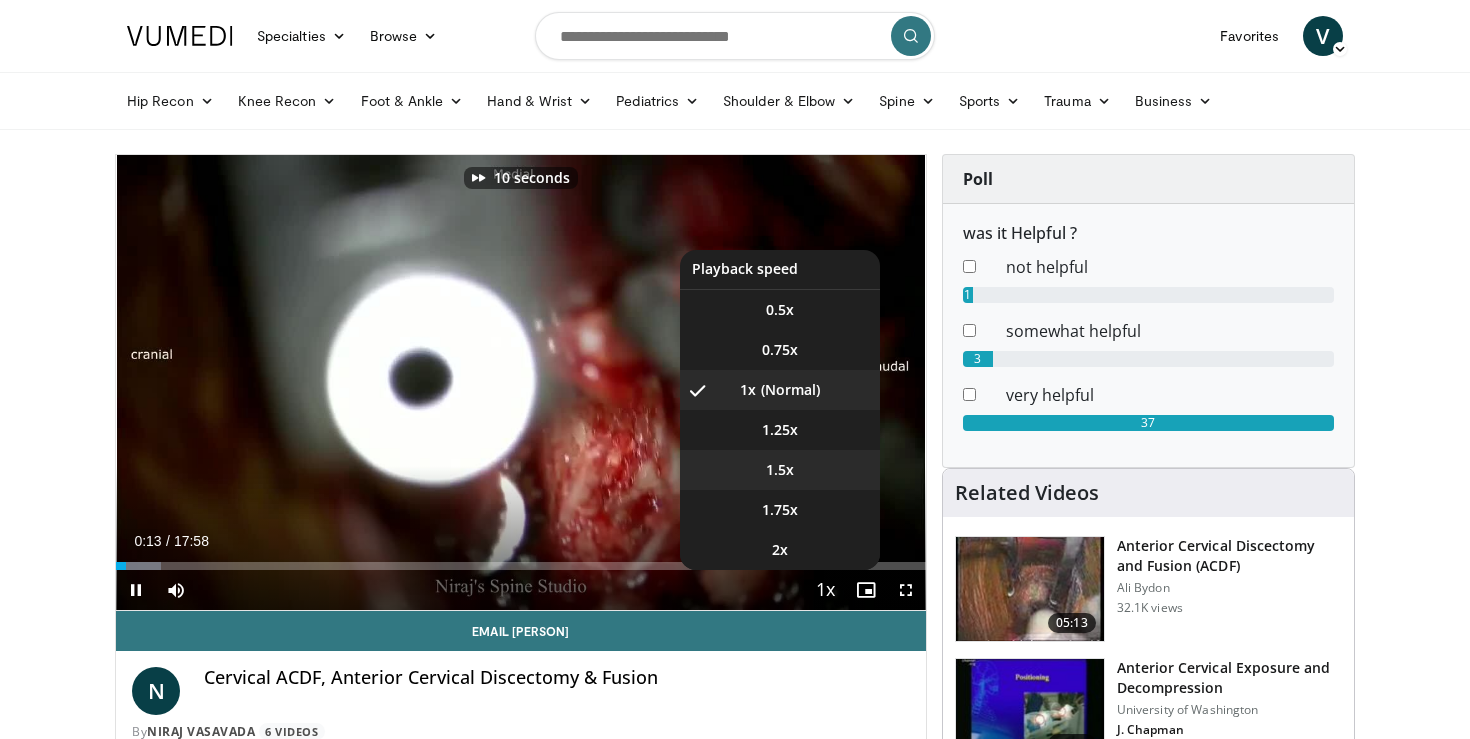 click on "1.5x" at bounding box center (780, 470) 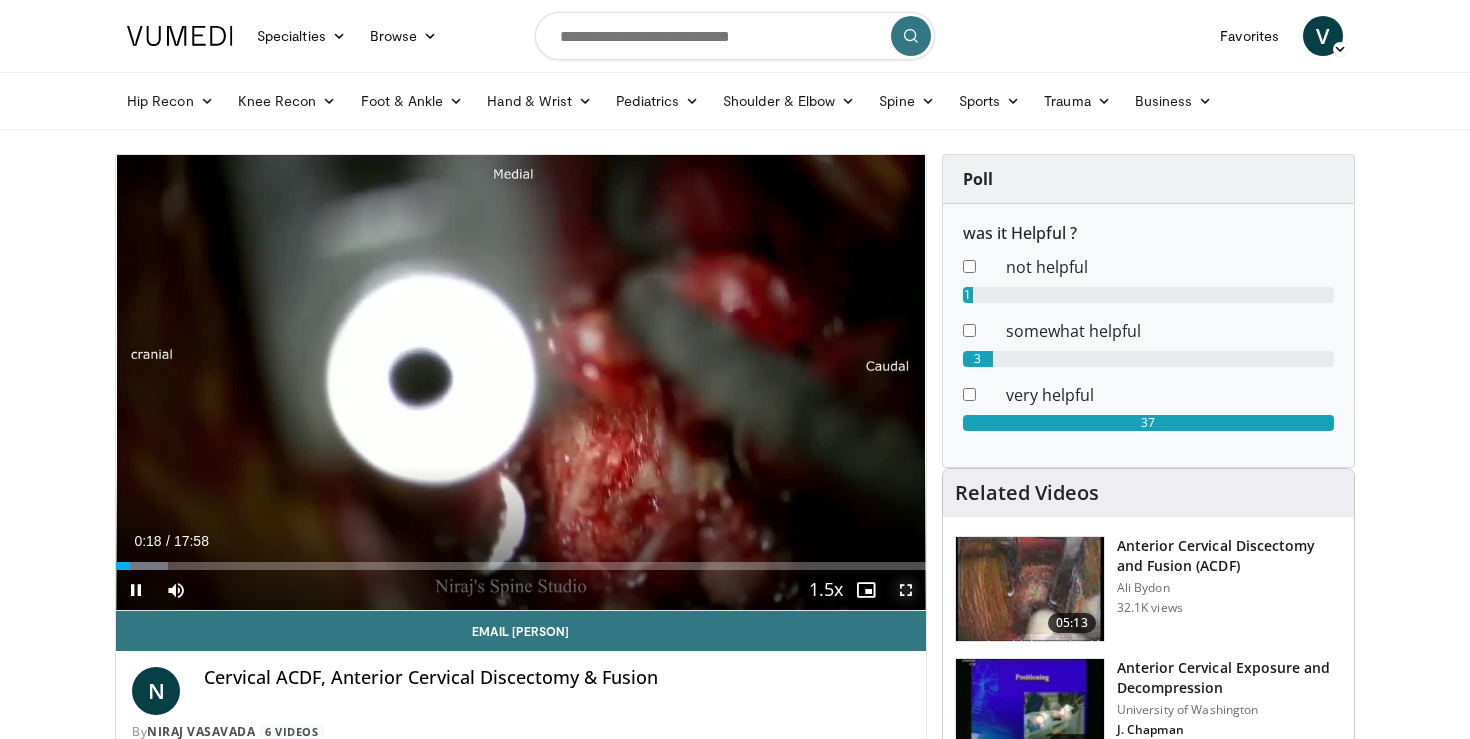 click at bounding box center (906, 590) 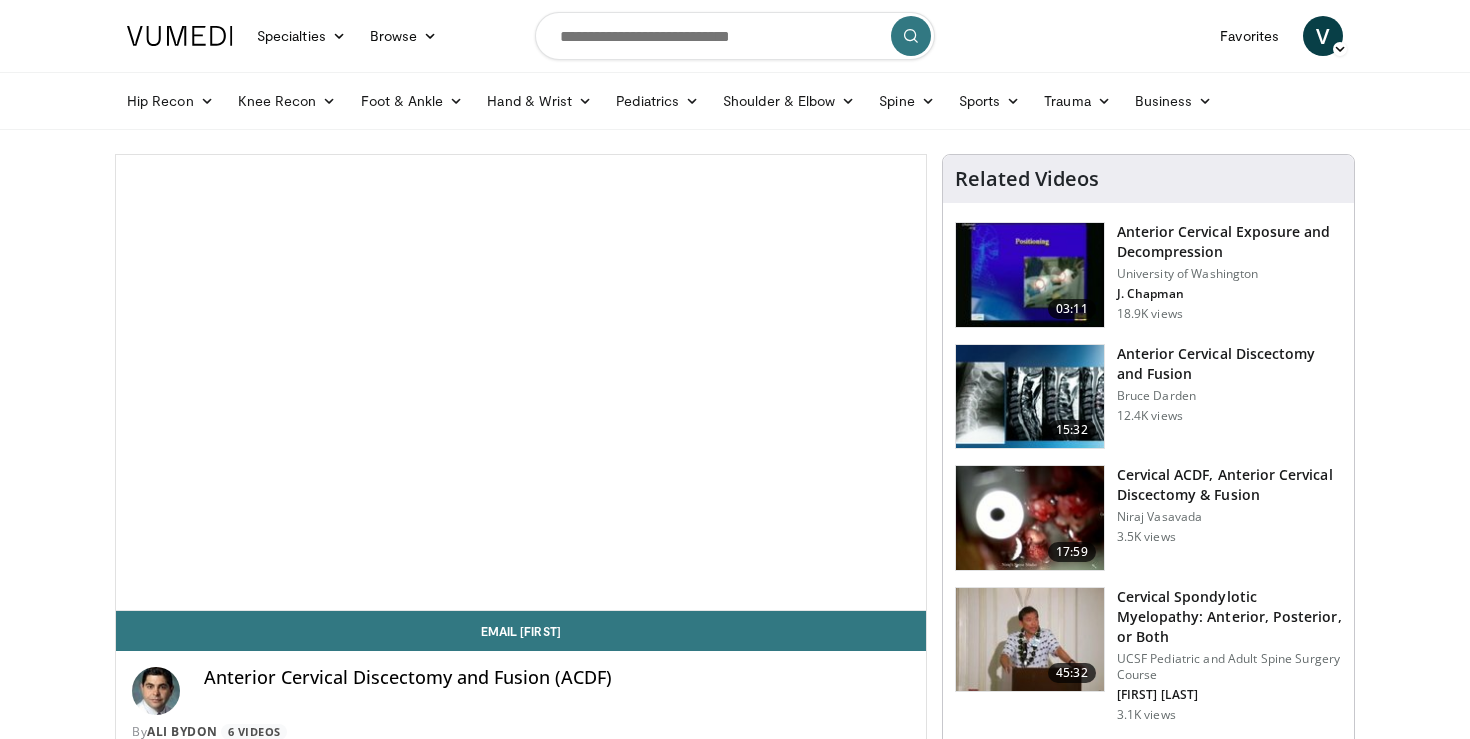 scroll, scrollTop: 0, scrollLeft: 0, axis: both 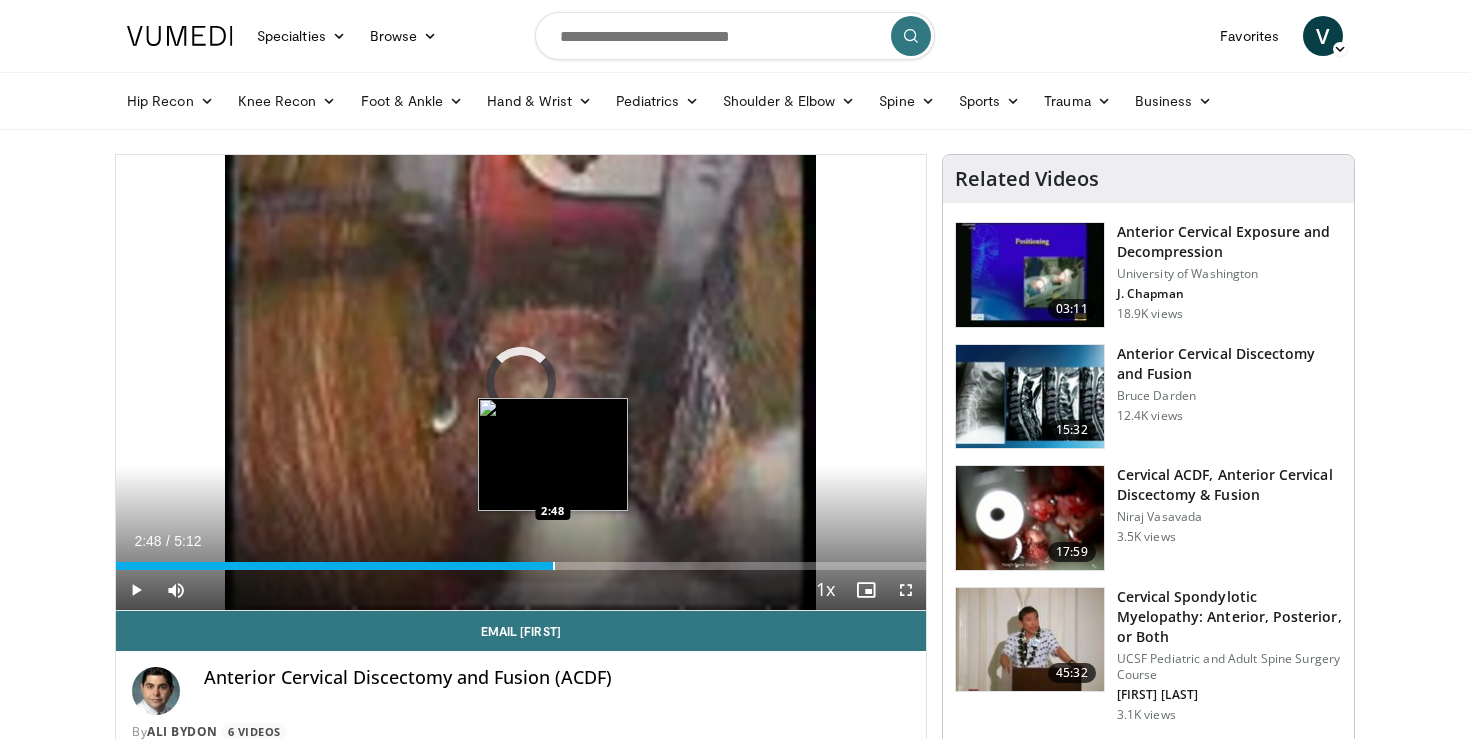 click on "Loaded :  15.96% 0:05 2:48" at bounding box center [521, 566] 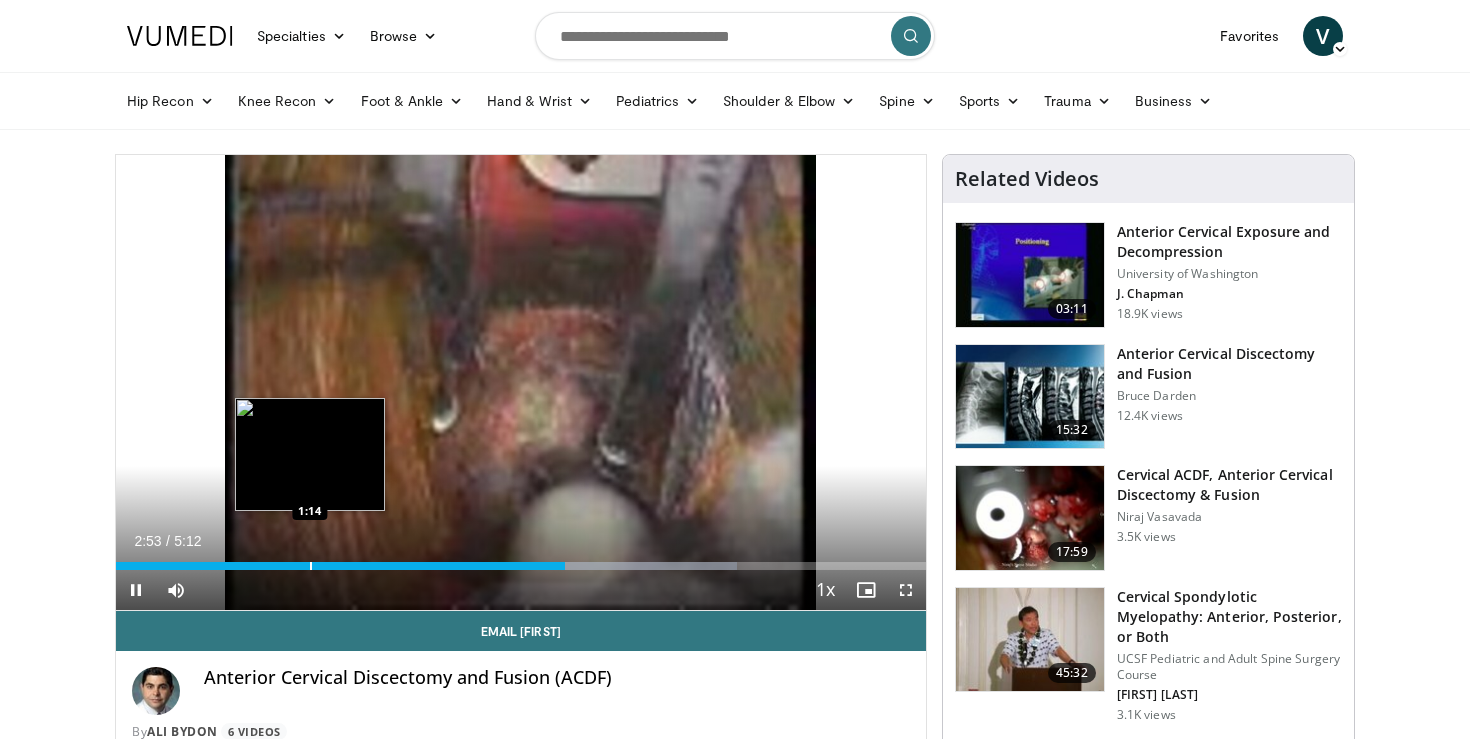 click at bounding box center [311, 566] 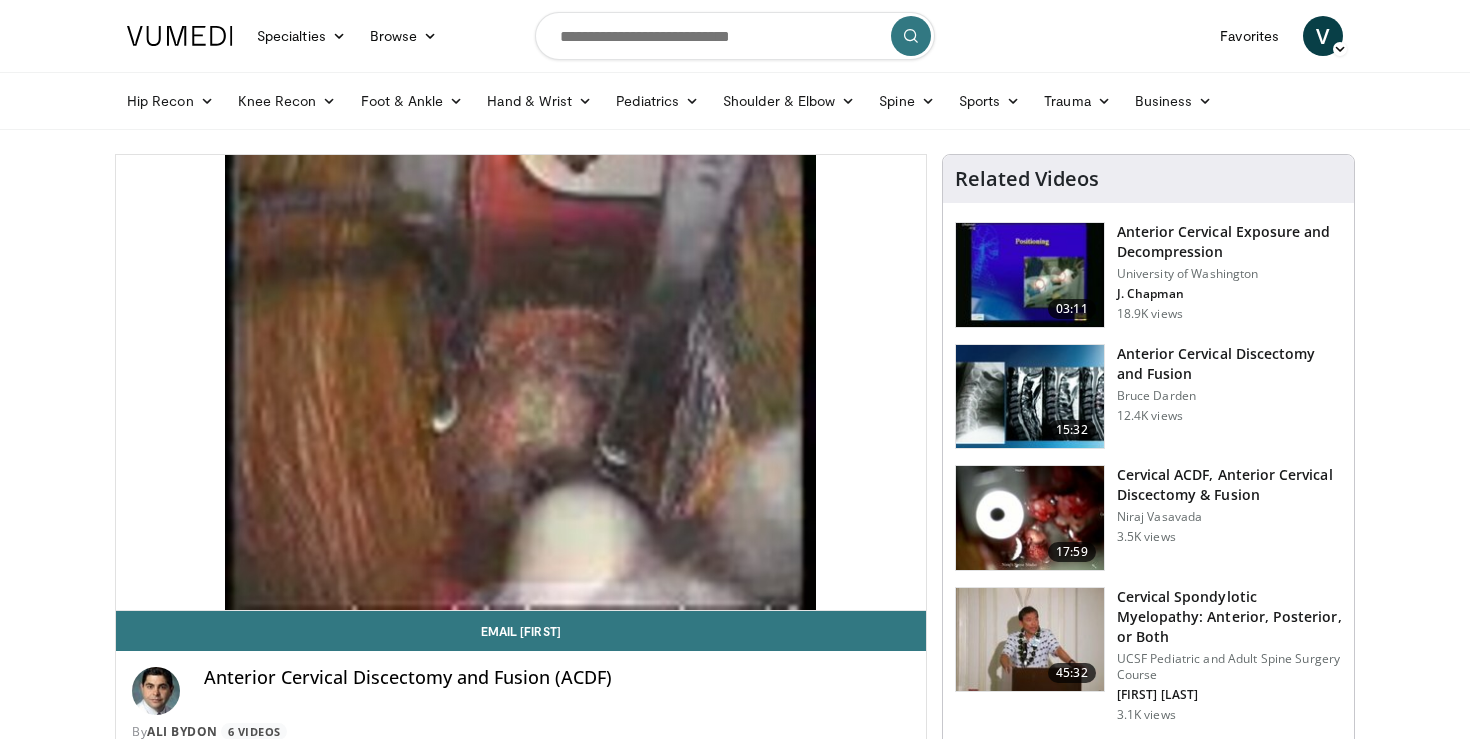 click on "10 seconds
Tap to unmute" at bounding box center [521, 382] 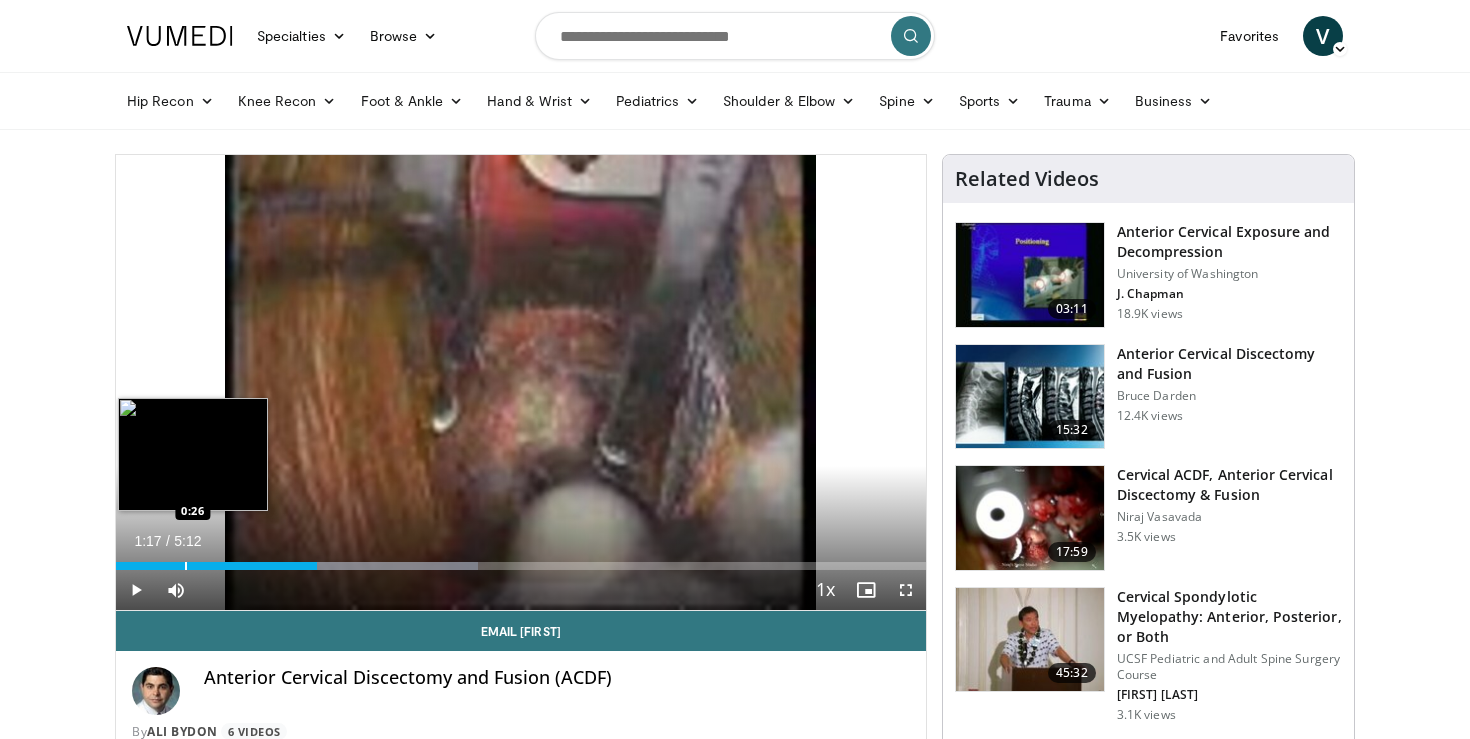 click at bounding box center [186, 566] 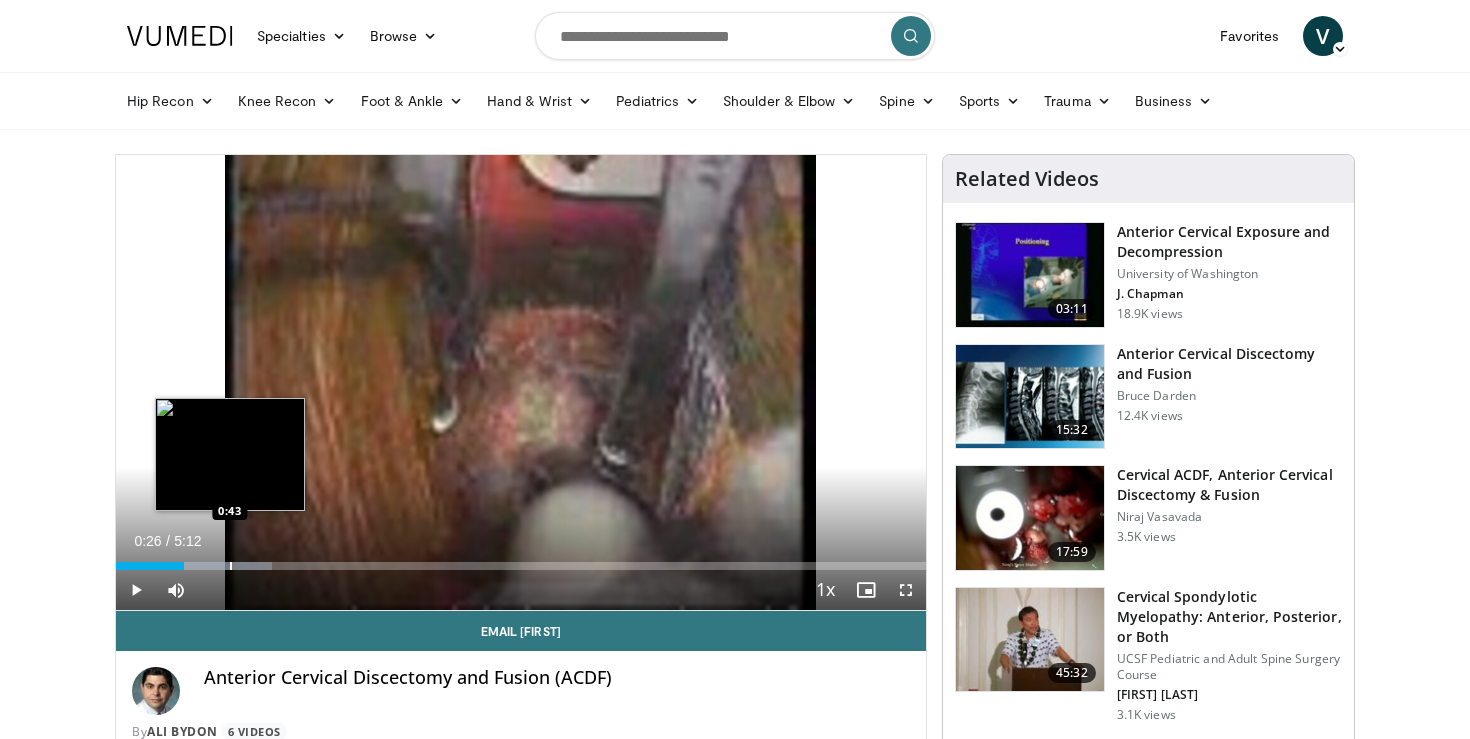 click at bounding box center (231, 566) 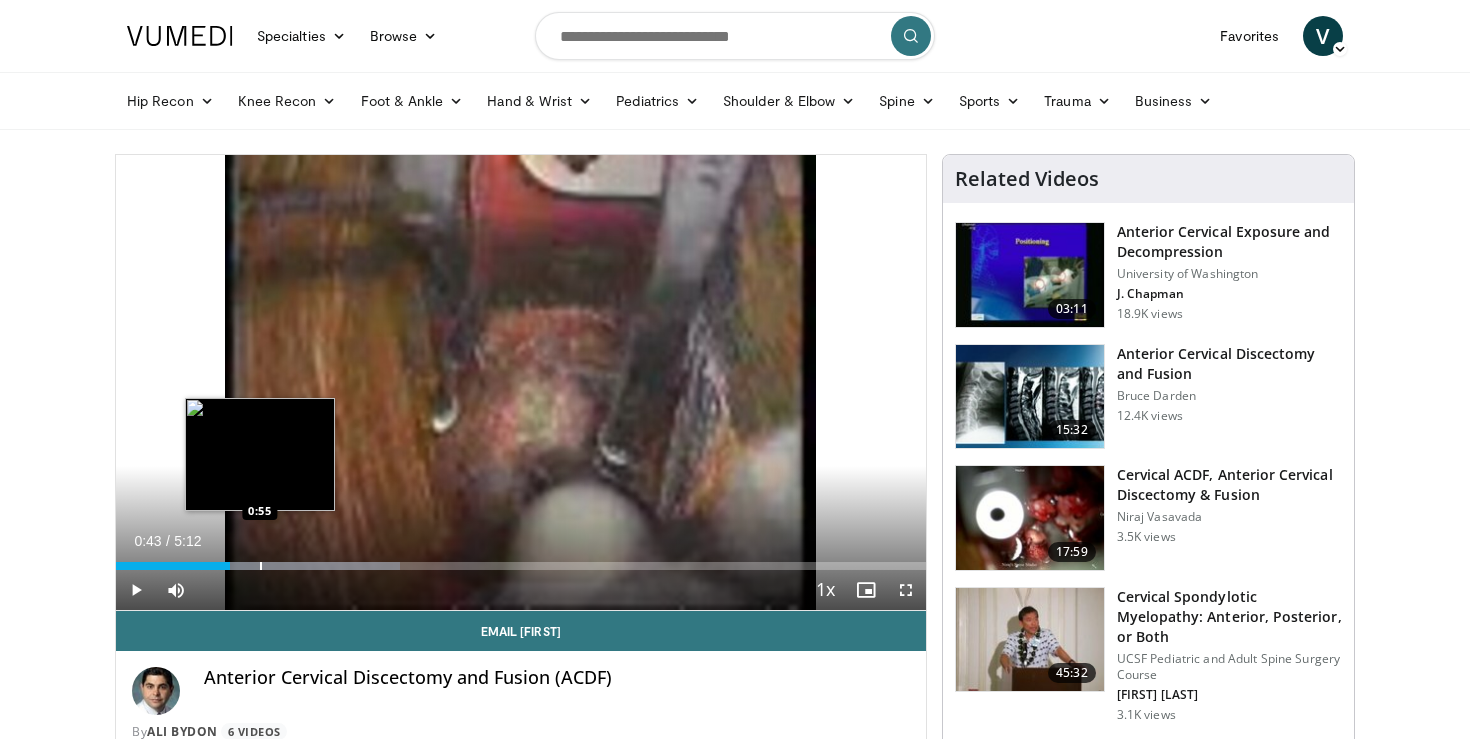 click at bounding box center (261, 566) 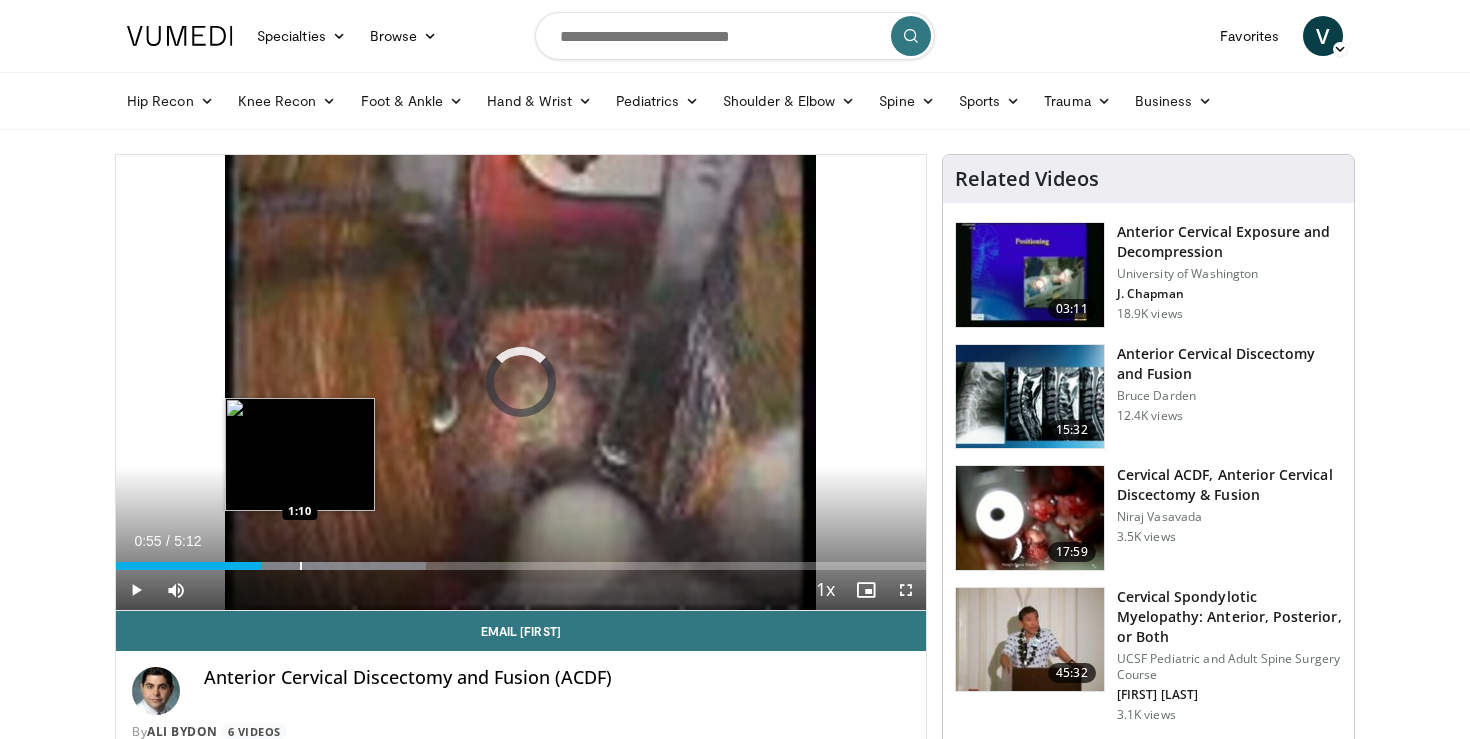click at bounding box center (301, 566) 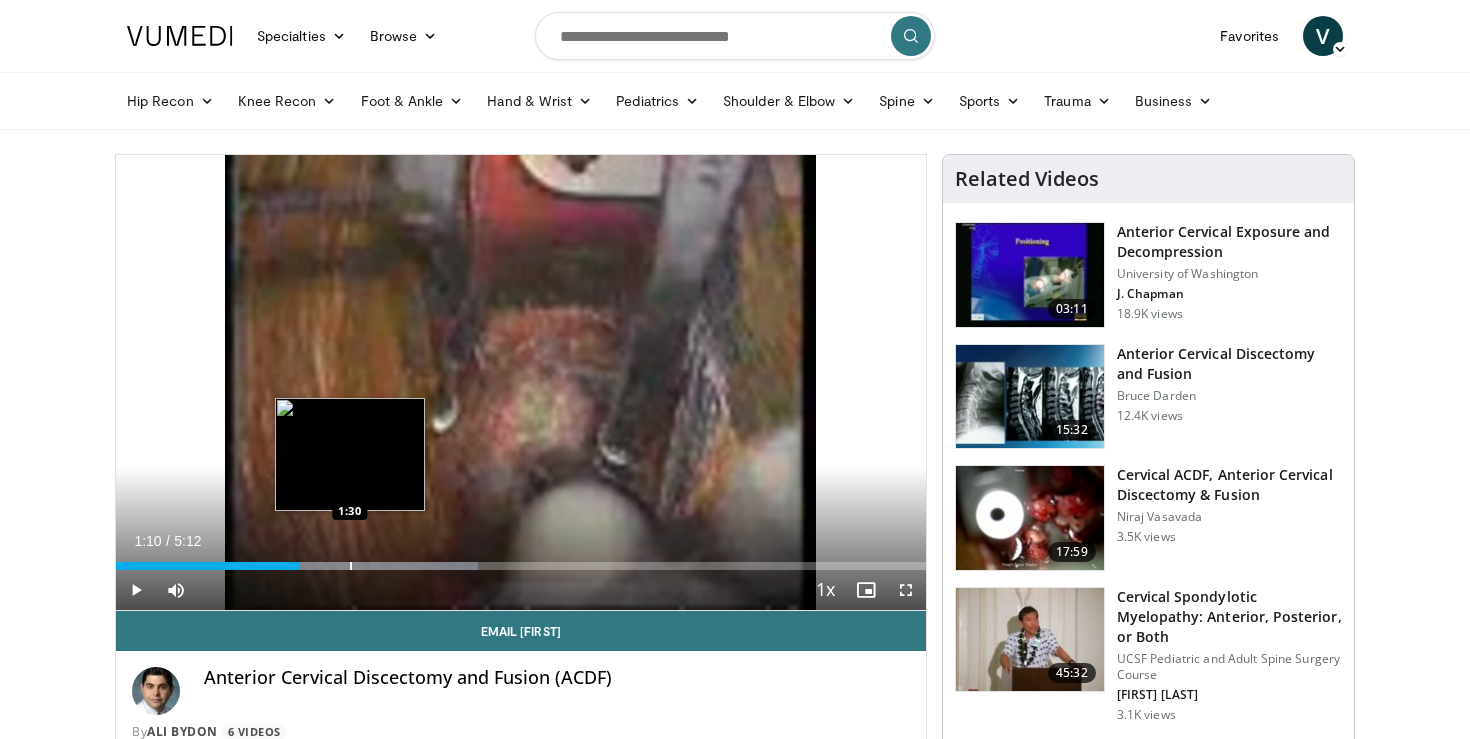 click at bounding box center (351, 566) 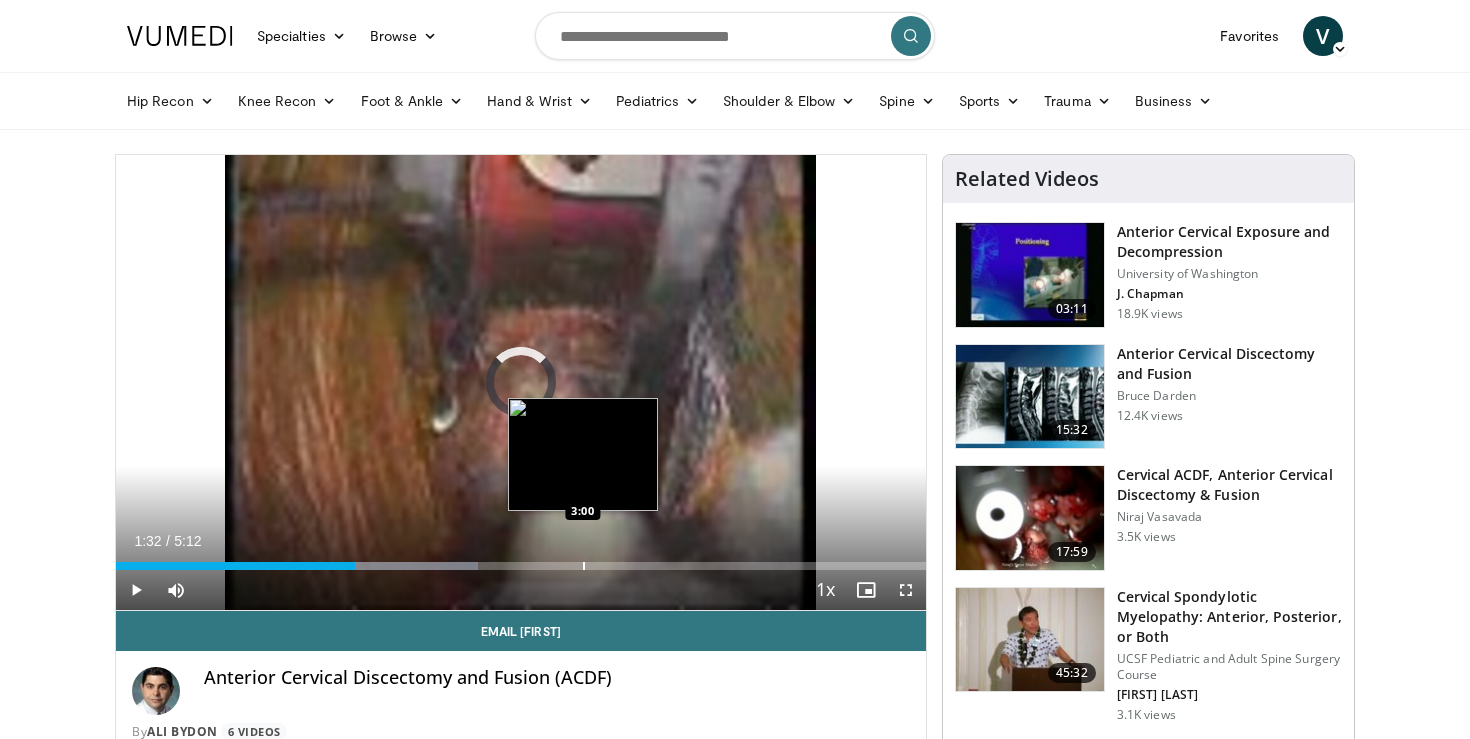 click on "Loaded :  44.72% 1:32 3:00" at bounding box center [521, 560] 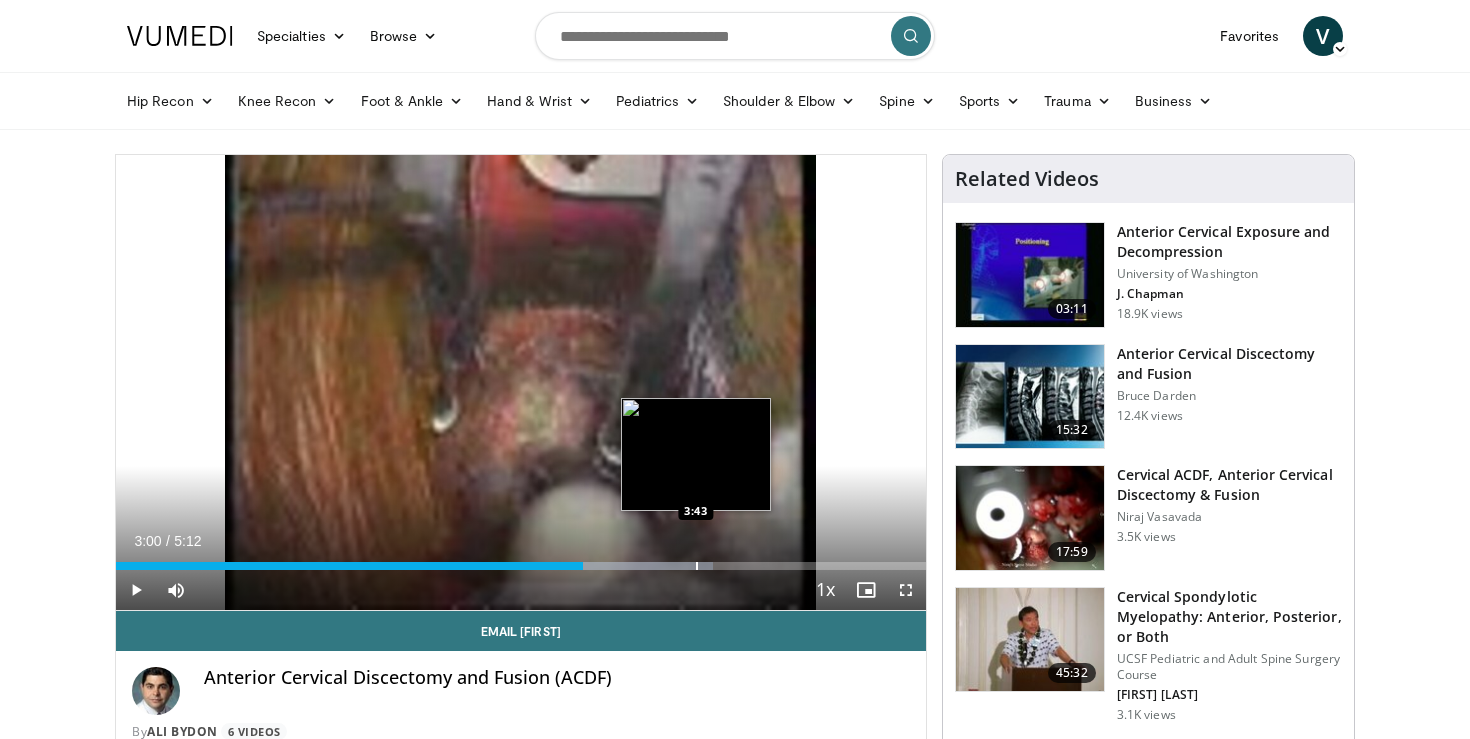 click at bounding box center [697, 566] 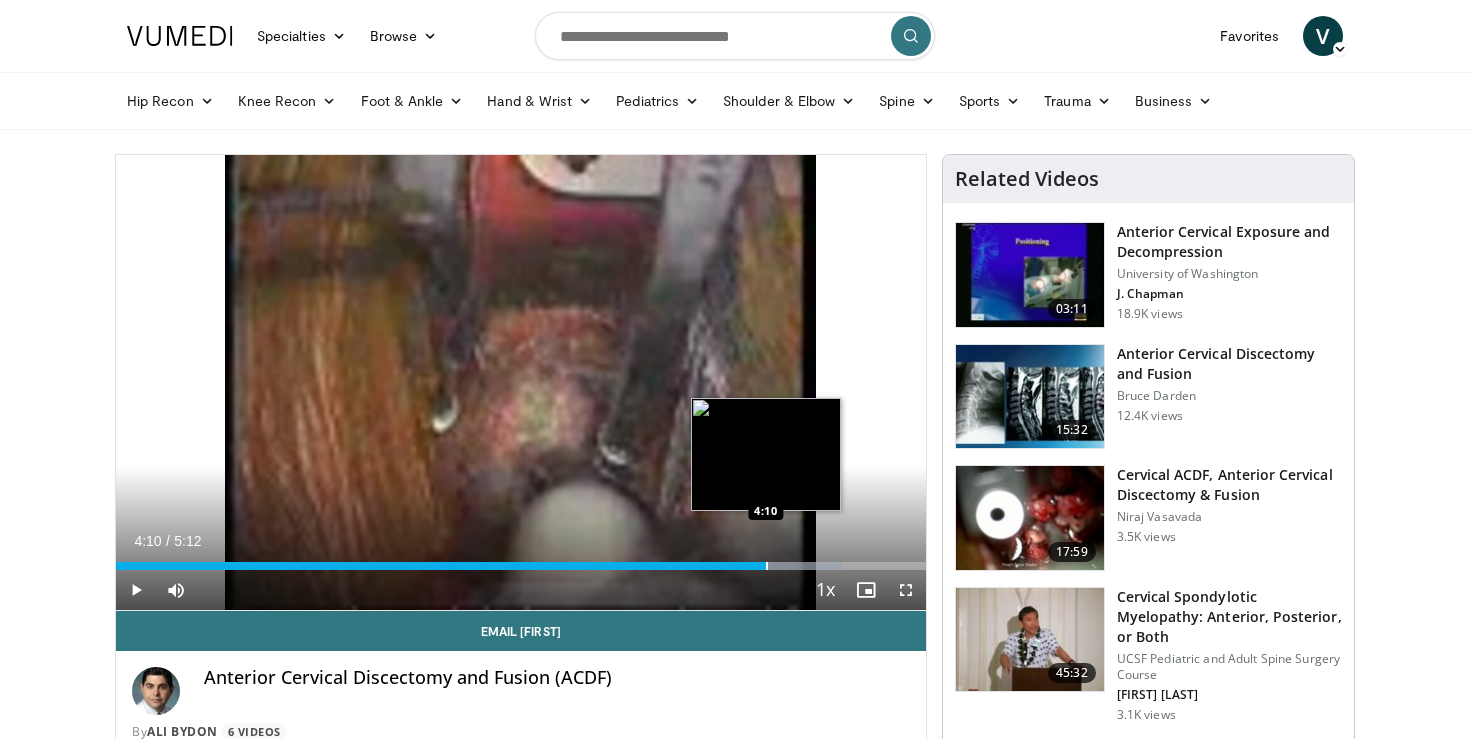 click on "Loaded :  89.71% 3:43 4:10" at bounding box center (521, 560) 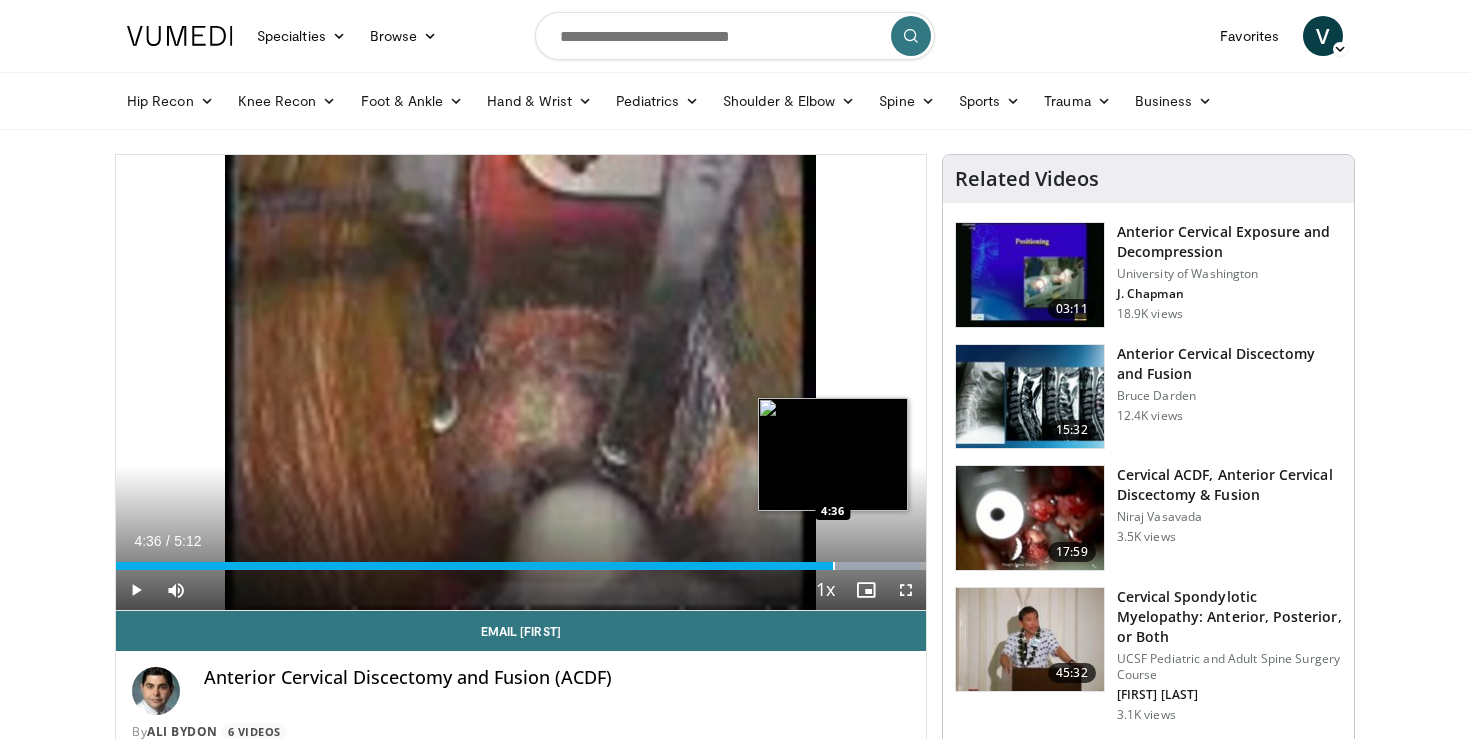 click at bounding box center [834, 566] 